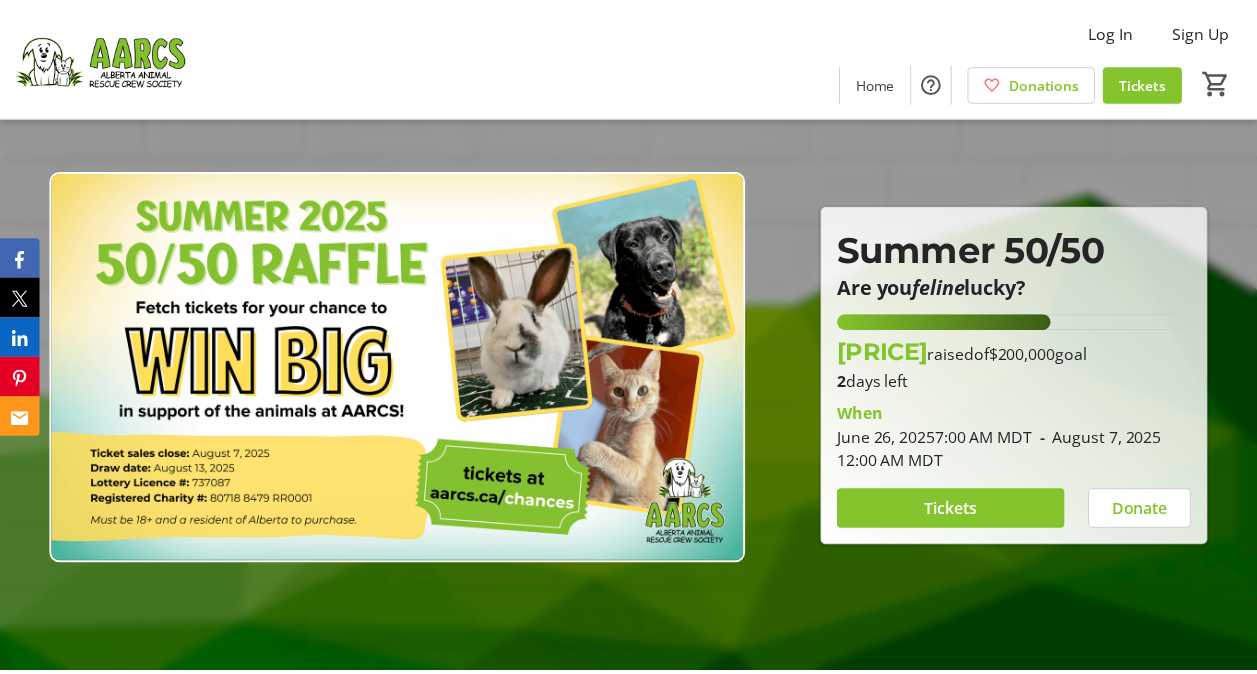 scroll, scrollTop: 0, scrollLeft: 0, axis: both 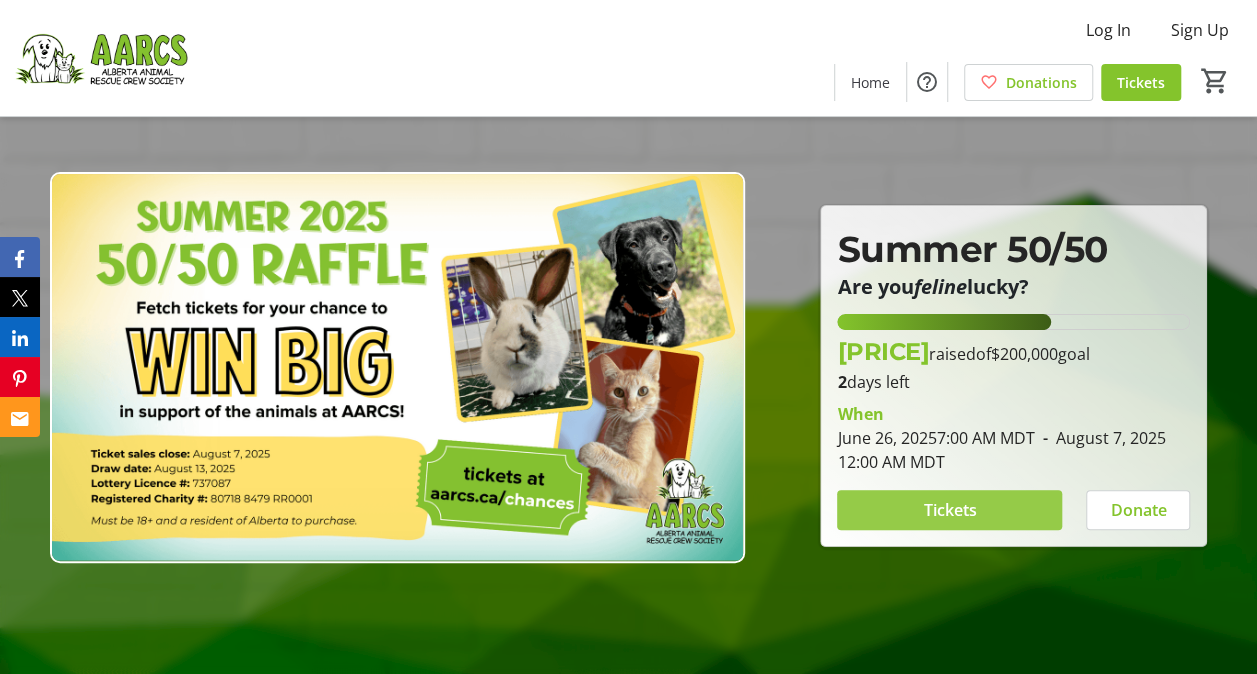 click on "Tickets" at bounding box center (949, 510) 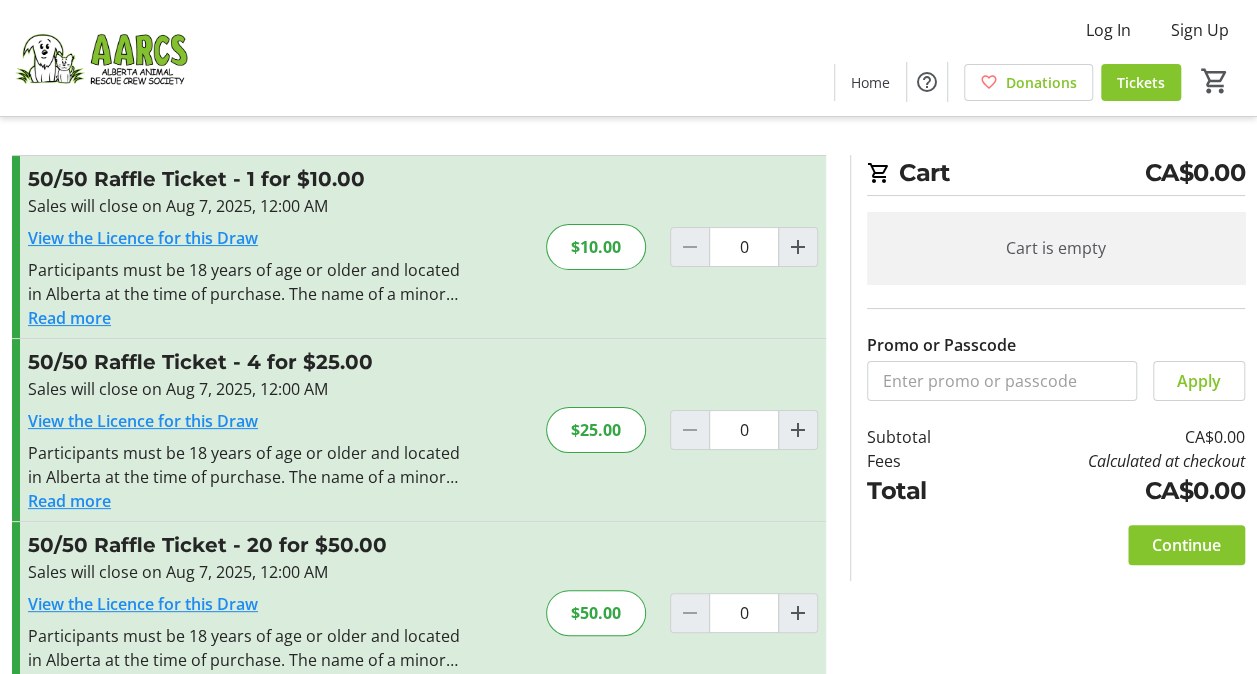 scroll, scrollTop: 0, scrollLeft: 0, axis: both 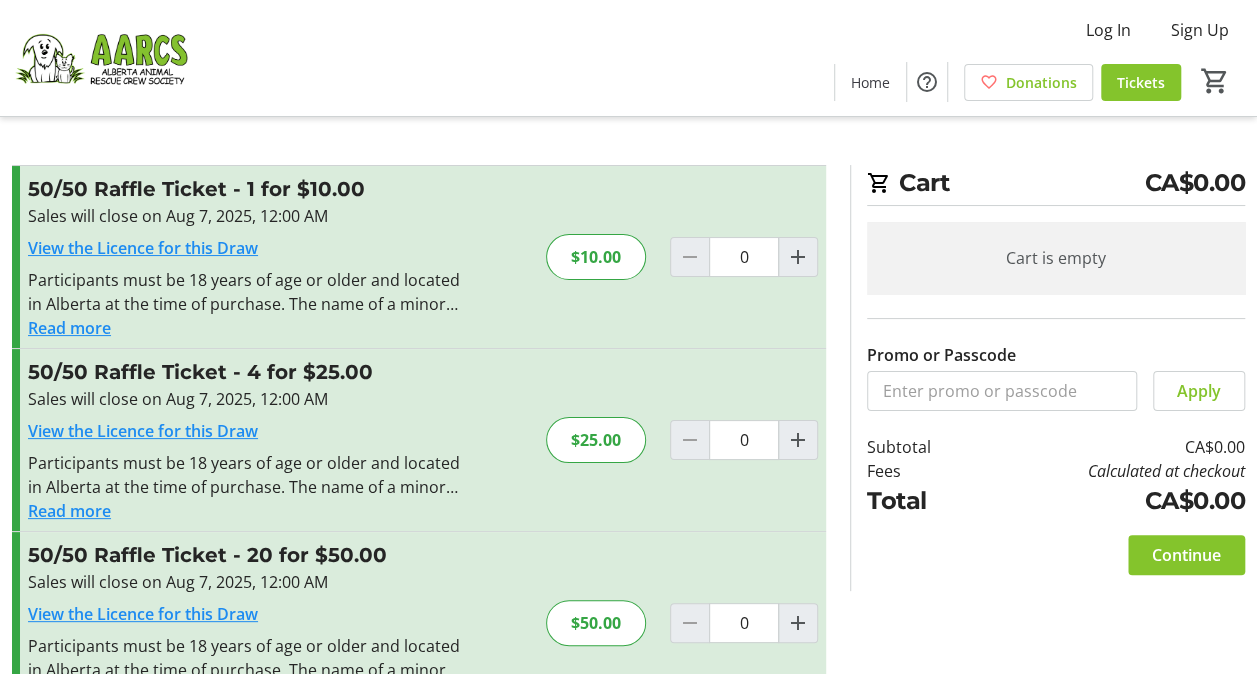 click on "Read more" 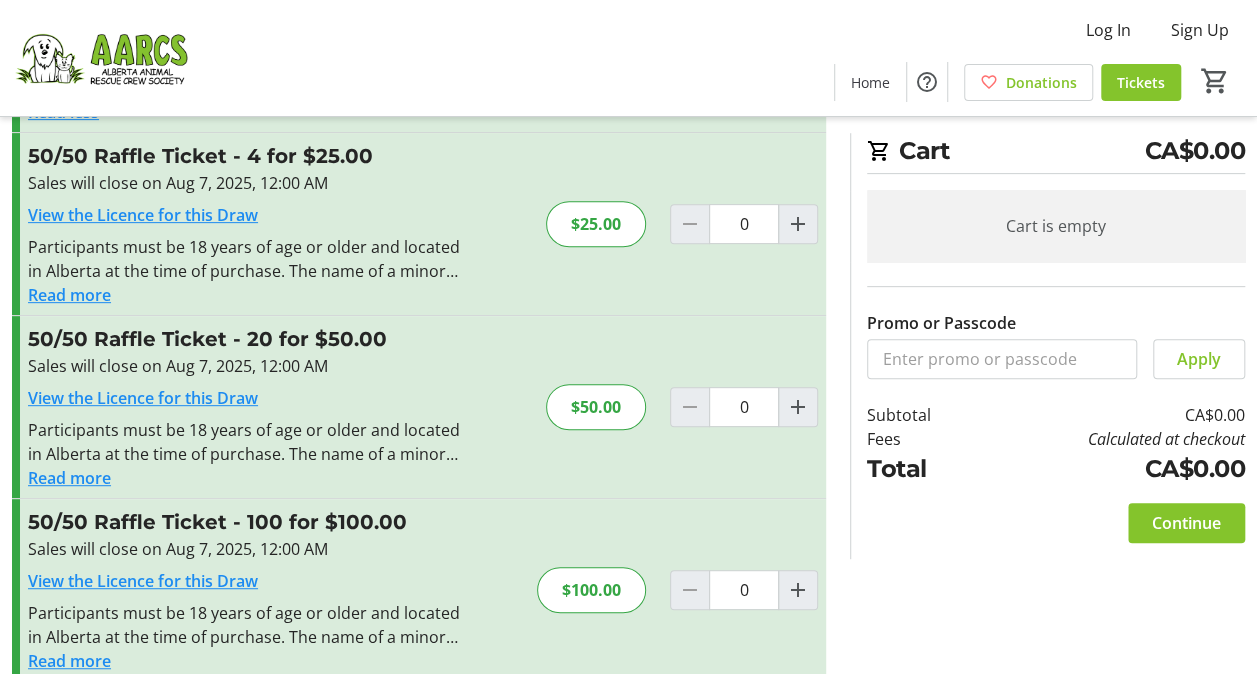 scroll, scrollTop: 318, scrollLeft: 0, axis: vertical 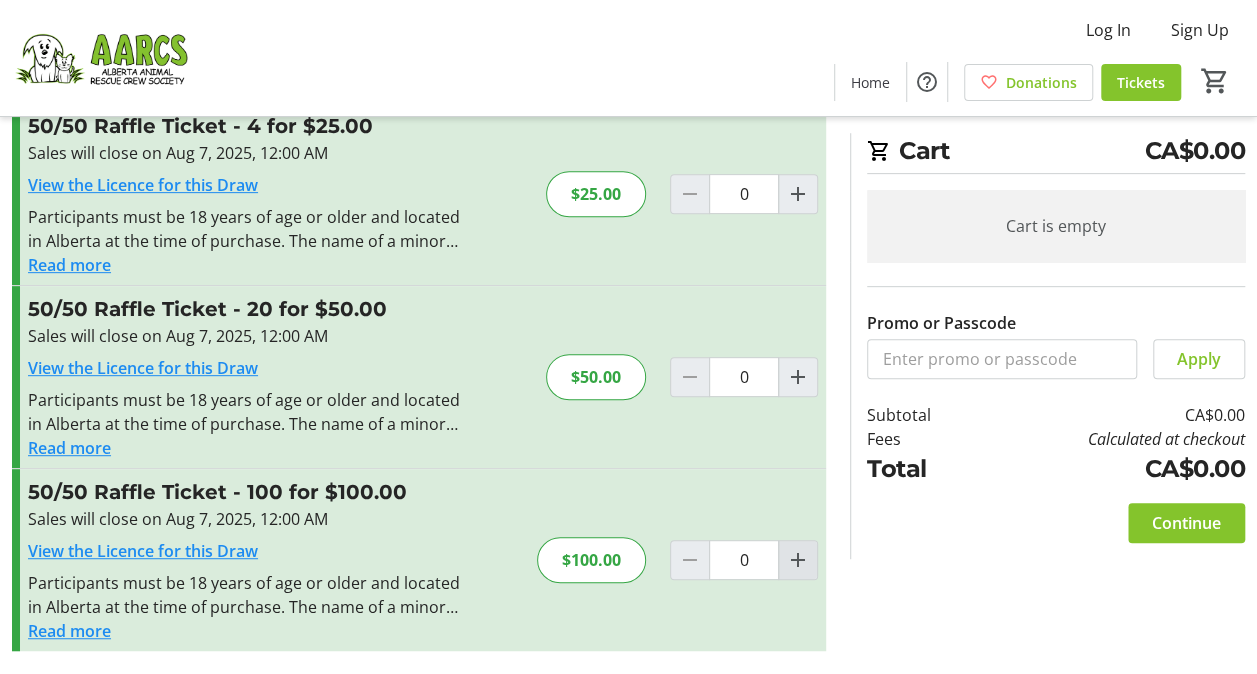 click 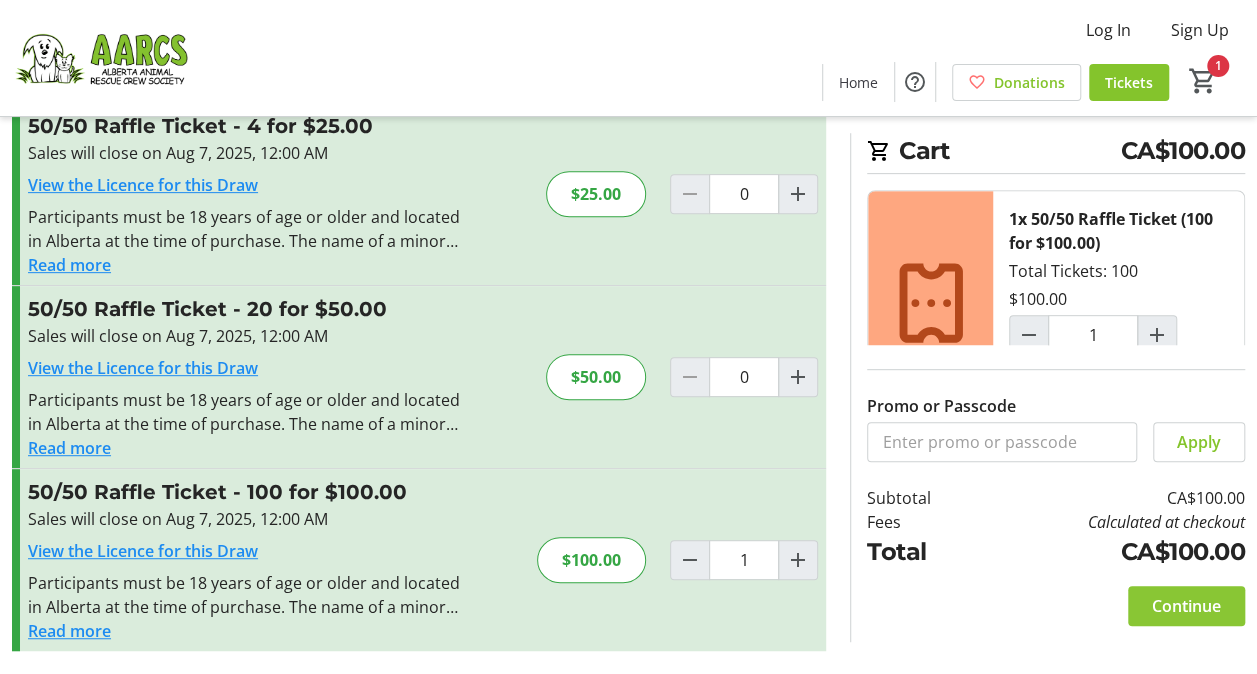 click on "Continue" 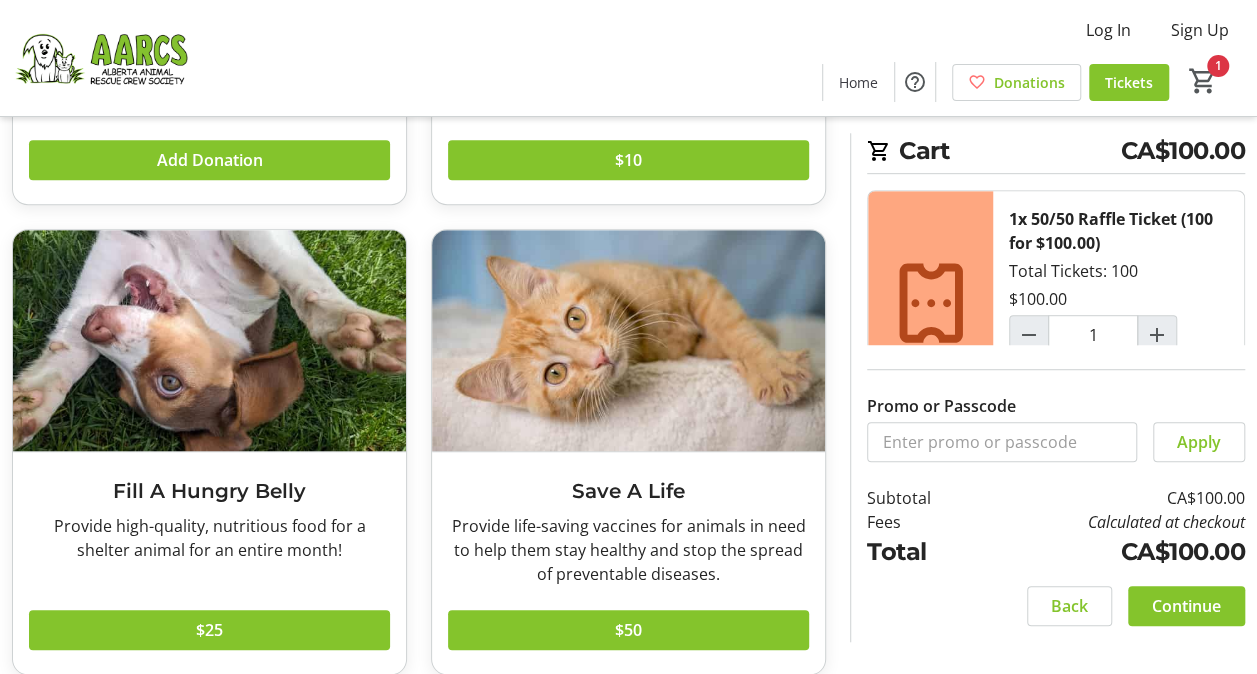 scroll, scrollTop: 473, scrollLeft: 0, axis: vertical 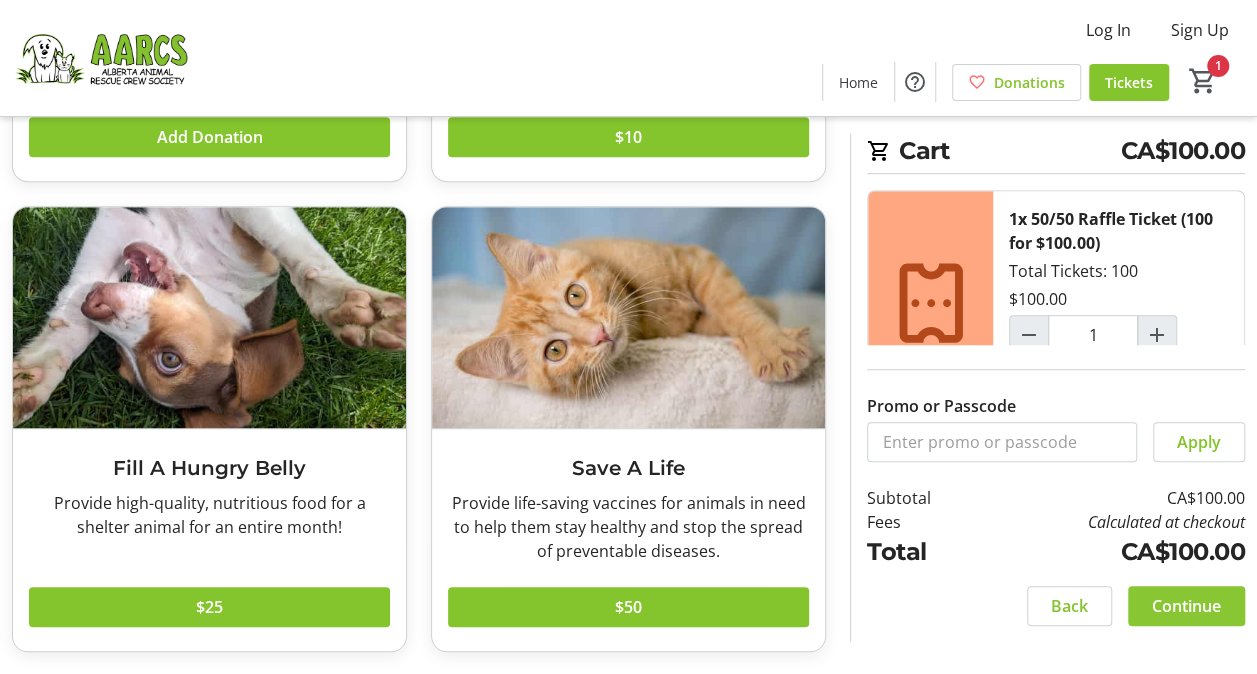 click 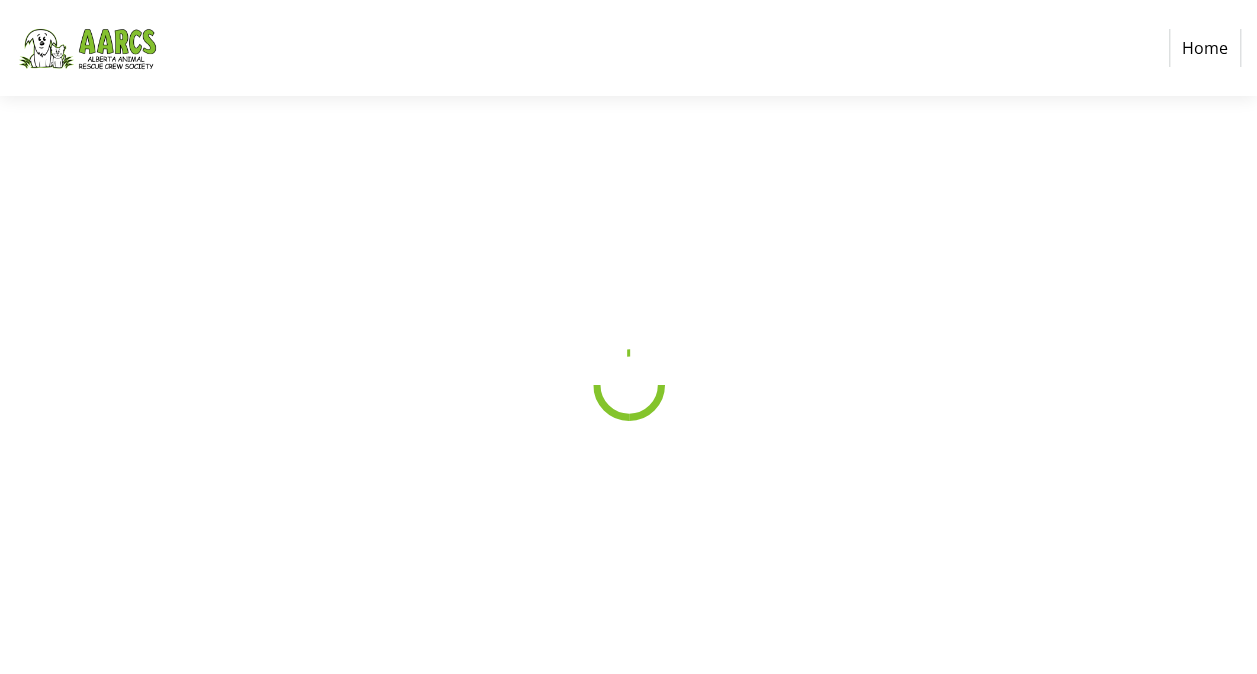 scroll, scrollTop: 0, scrollLeft: 0, axis: both 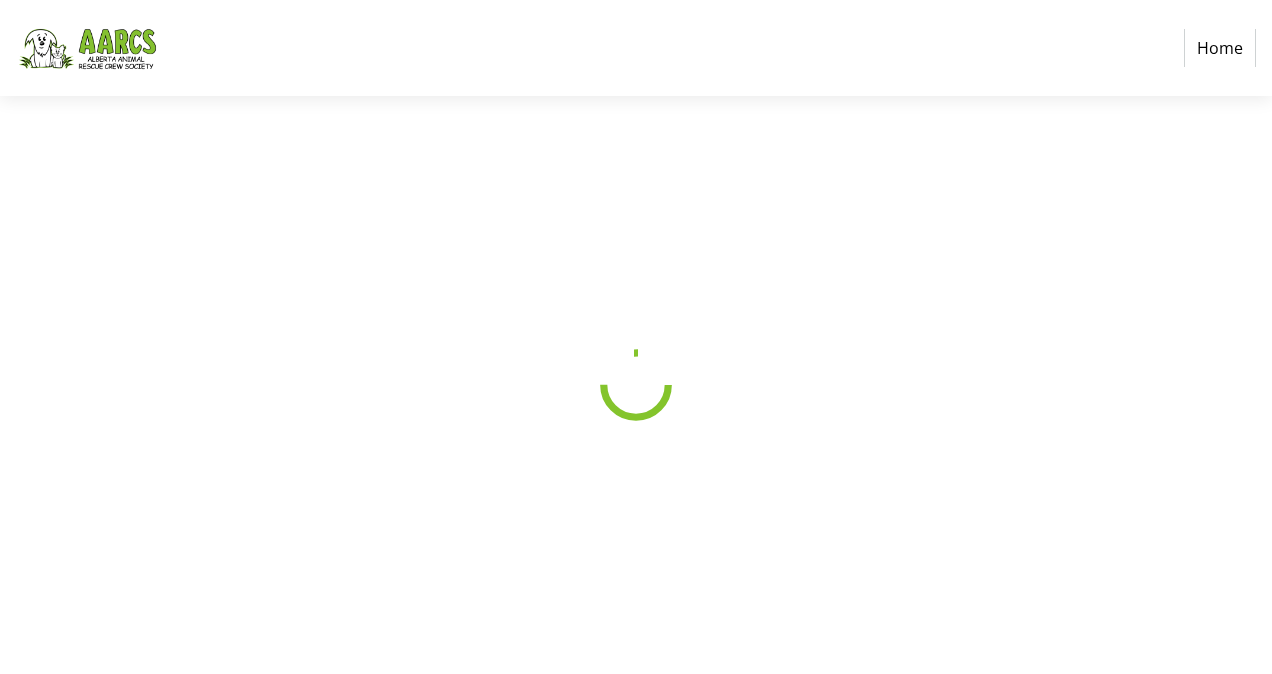 select on "CA" 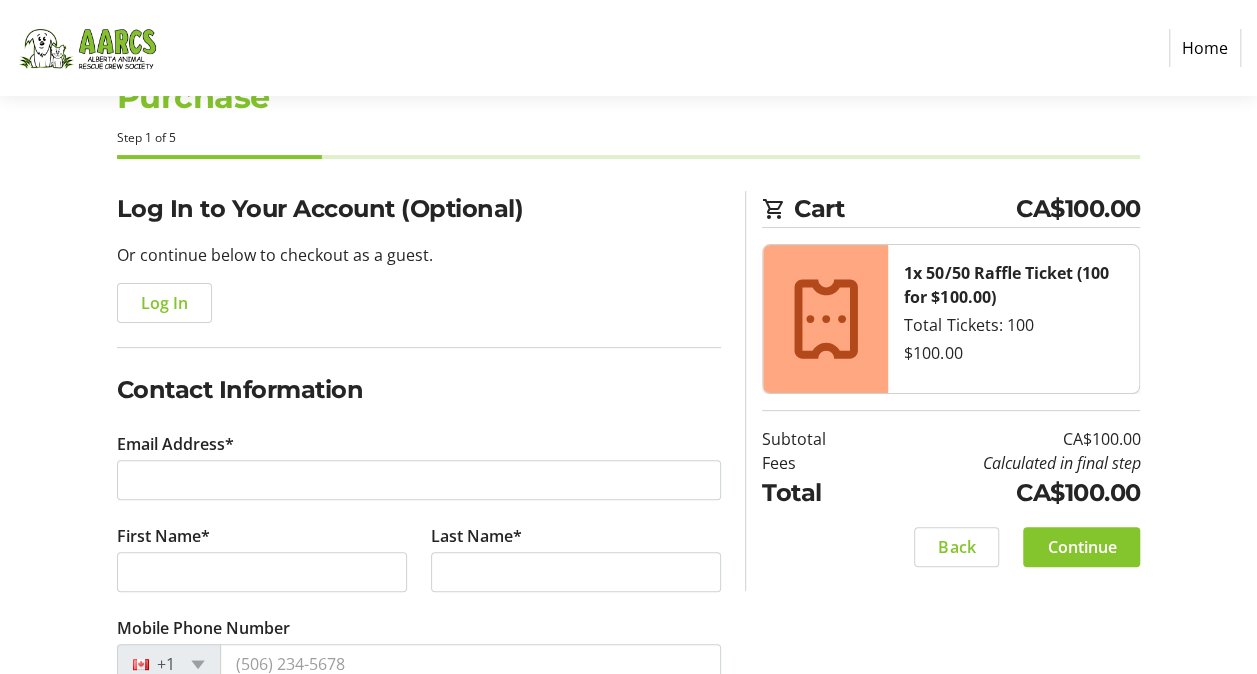 scroll, scrollTop: 200, scrollLeft: 0, axis: vertical 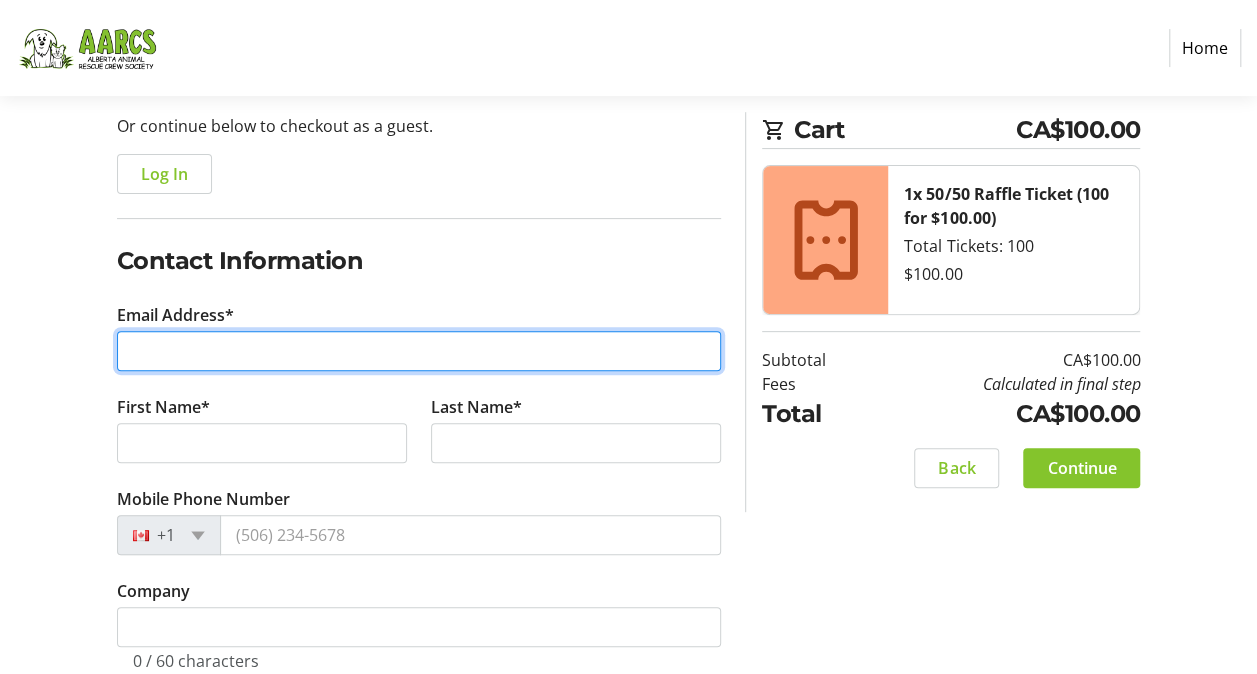 click on "Email Address*" at bounding box center (419, 351) 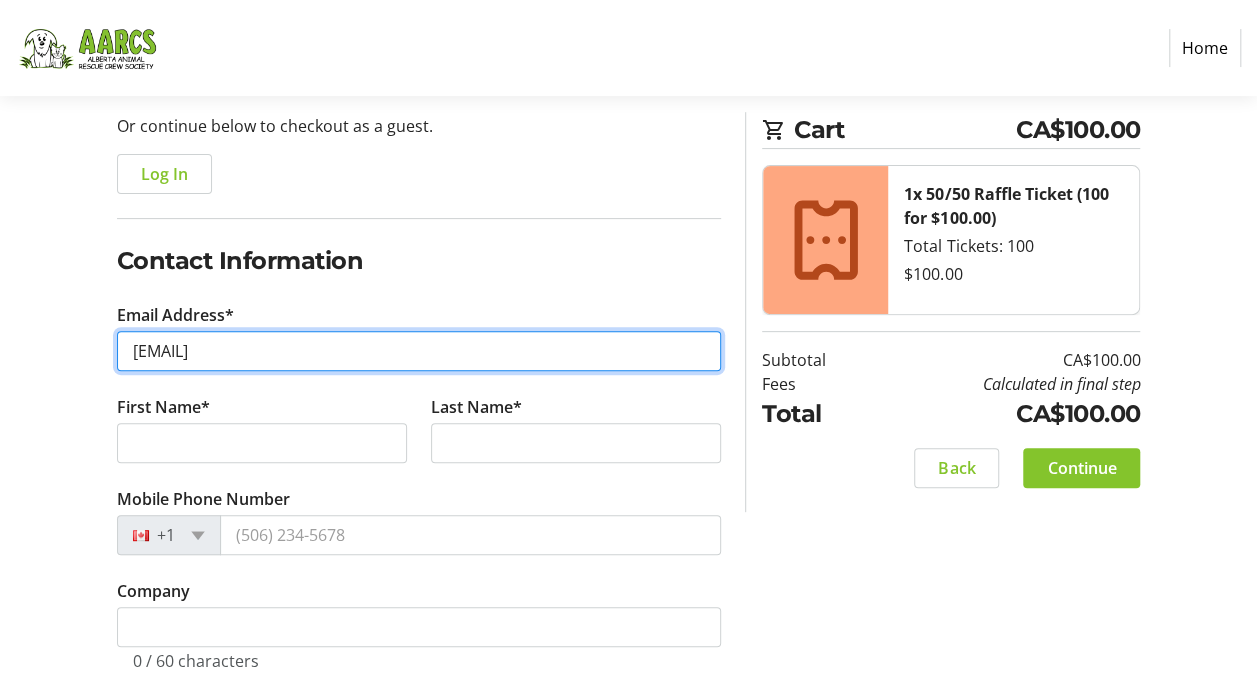 type on "[EMAIL]" 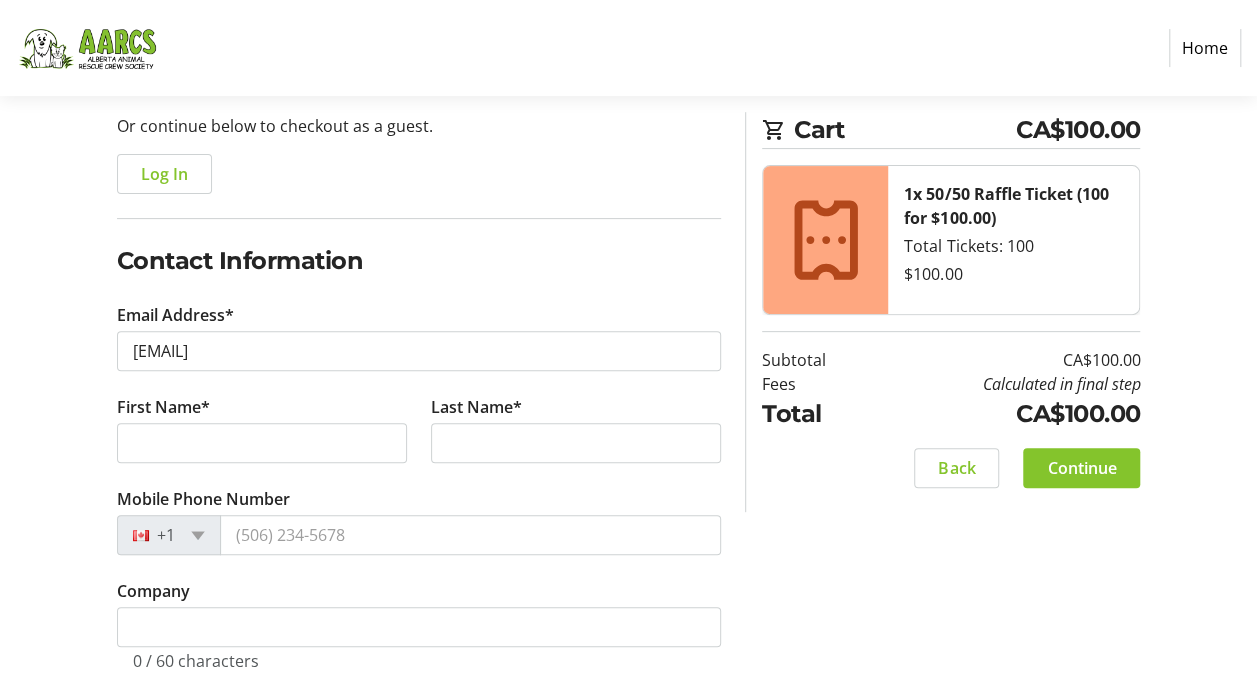 click on "Log In to Your Account (Optional) Or continue below to checkout as a guest.  Log In  Contact Information Email Address* [EMAIL] First Name*  Last Name*  Mobile Phone Number  +1  Company  0 / 60 characters Mailing Address  Address Line 1*   Address Line 2   City*   State/Province*  State or Province  State or Province   [STATE]   [STATE]   [STATE]   [STATE]   [STATE]   [STATE]   [STATE]   [STATE]   [STATE]   [STATE]   [STATE]   [STATE]   [STATE]   Zip Code/Postal Code*   Country*  Country Country  Afghanistan   Åland Islands   Albania   Algeria   American Samoa   Andorra   Angola   Anguilla   Antarctica   Antigua and Barbuda   Argentina   Armenia   Aruba   Australia   Austria   Azerbaijan   The Bahamas   Bahrain   Bangladesh   Barbados   Belarus   Belgium   Belize   Benin   Bermuda   Bhutan   Bolivia   Bonaire   Bosnia and Herzegovina   Botswana   Bouvet Island   Brazil   British Indian Ocean Territory   Virgin Islands (U.S.)" 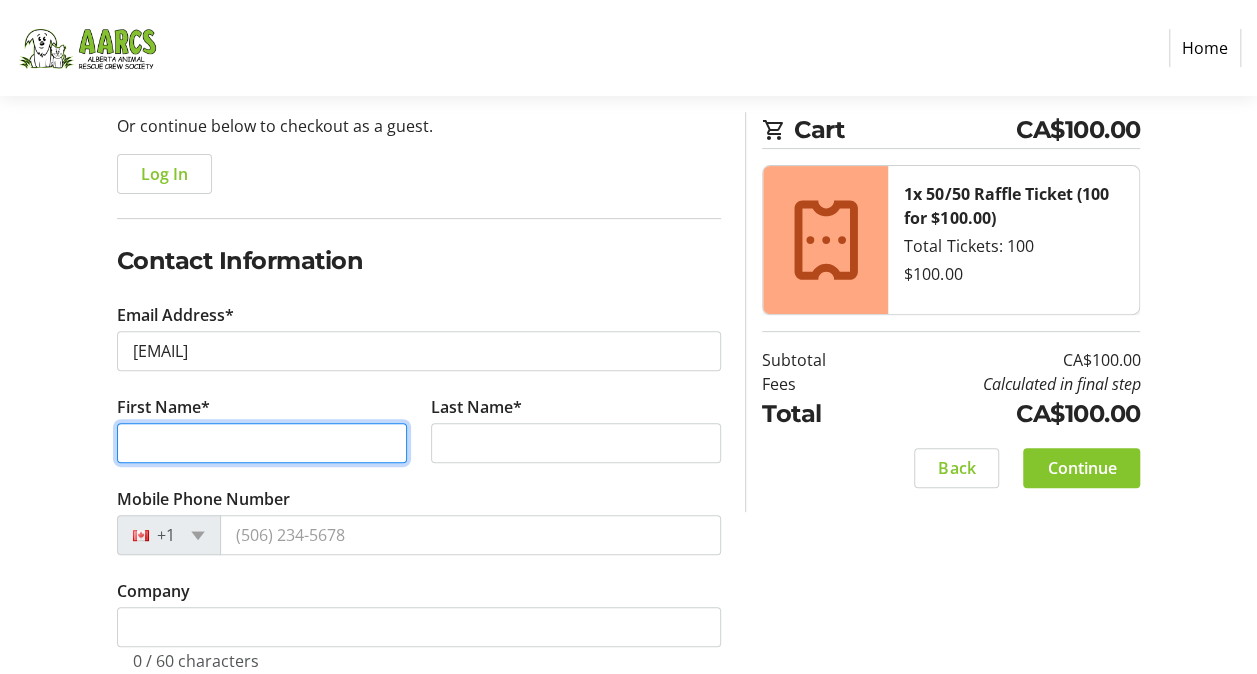 click on "First Name*" at bounding box center [262, 443] 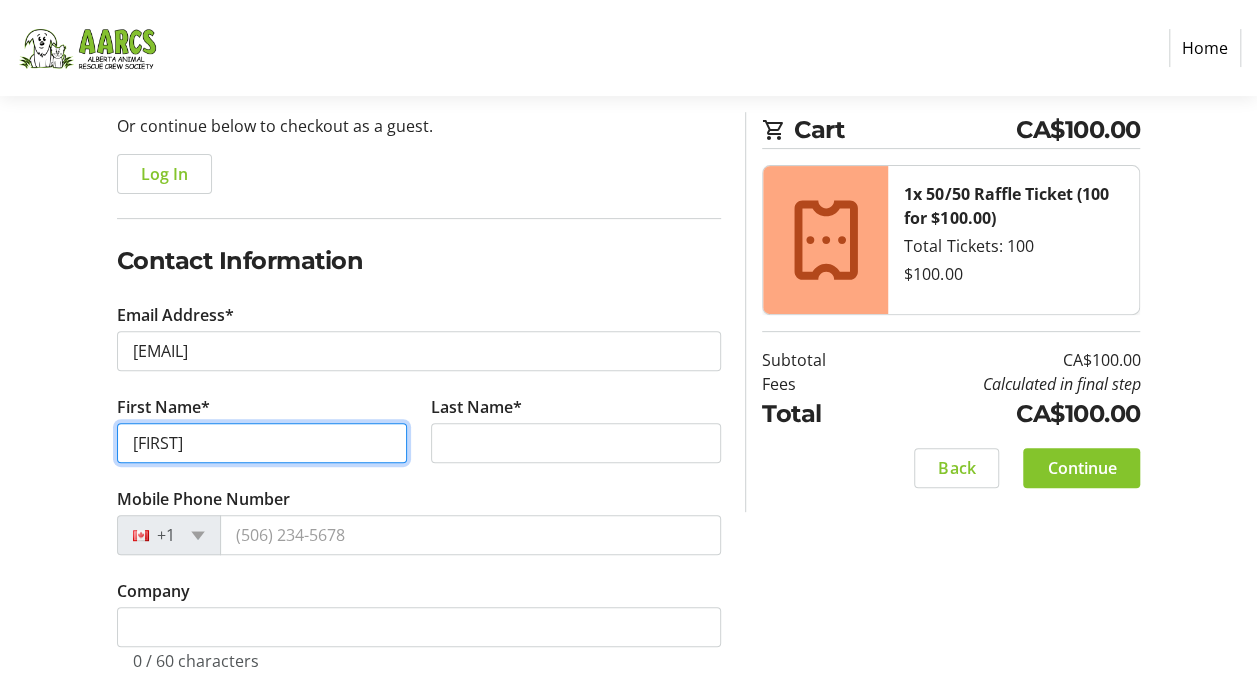 type on "[FIRST]" 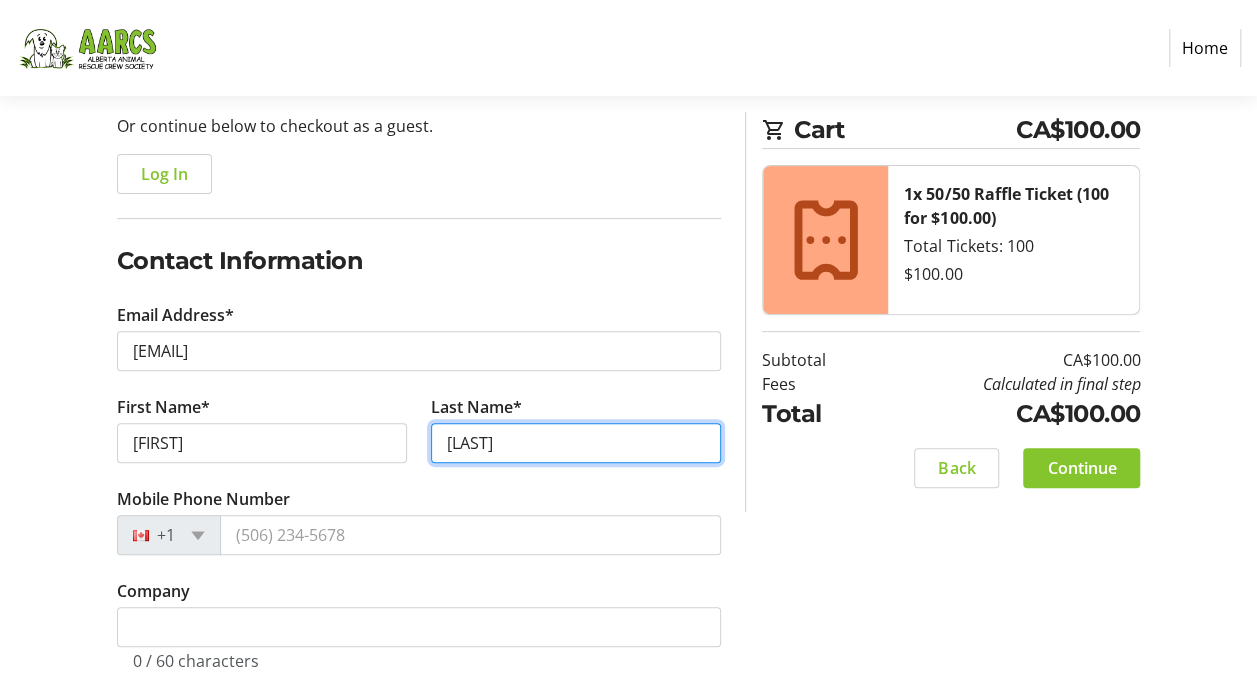 type on "[LAST]" 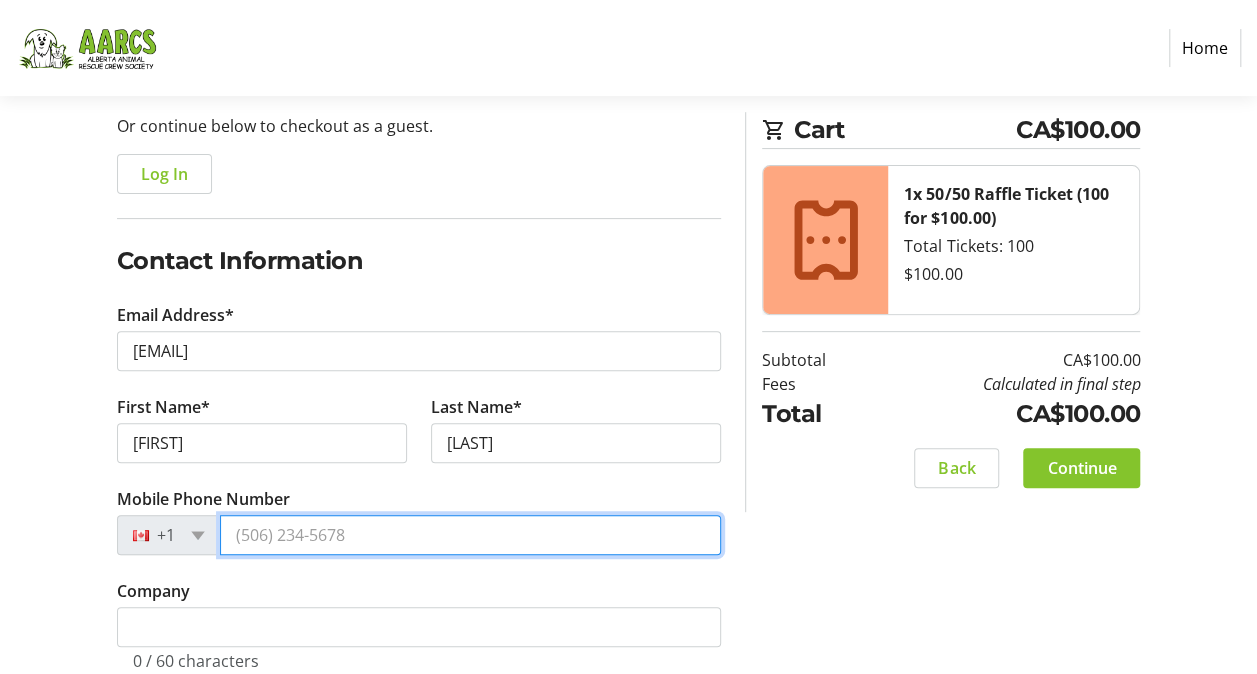 click on "Mobile Phone Number" at bounding box center [471, 535] 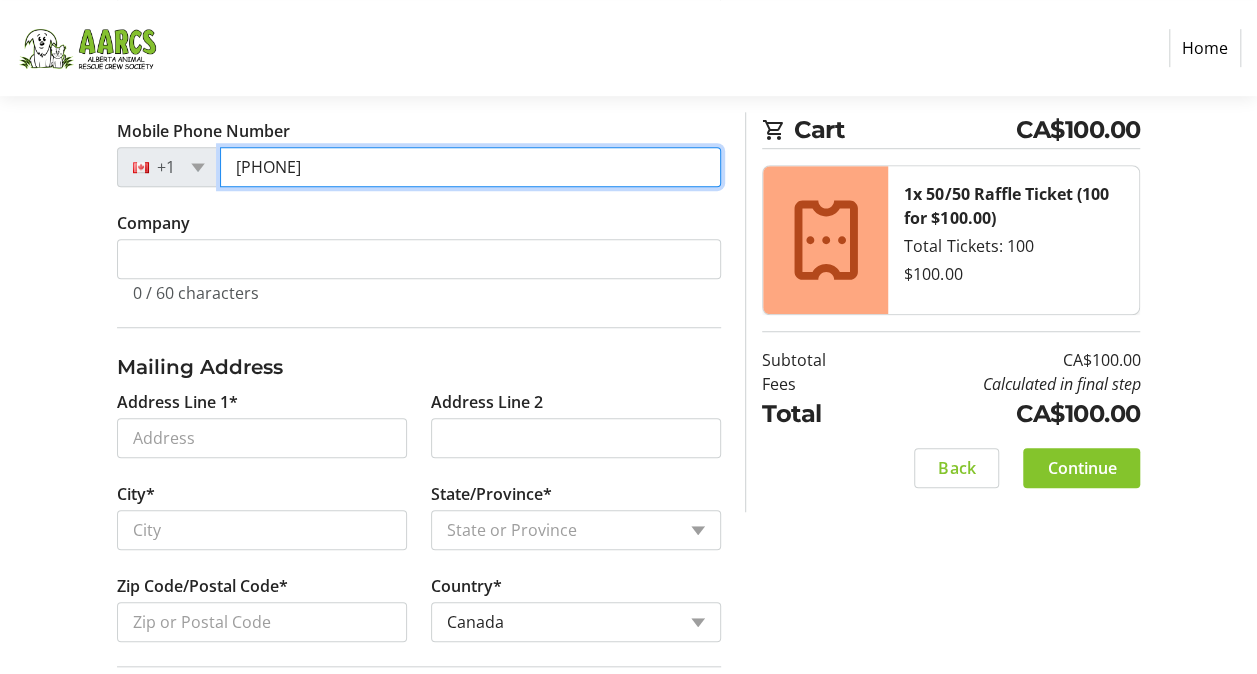 scroll, scrollTop: 600, scrollLeft: 0, axis: vertical 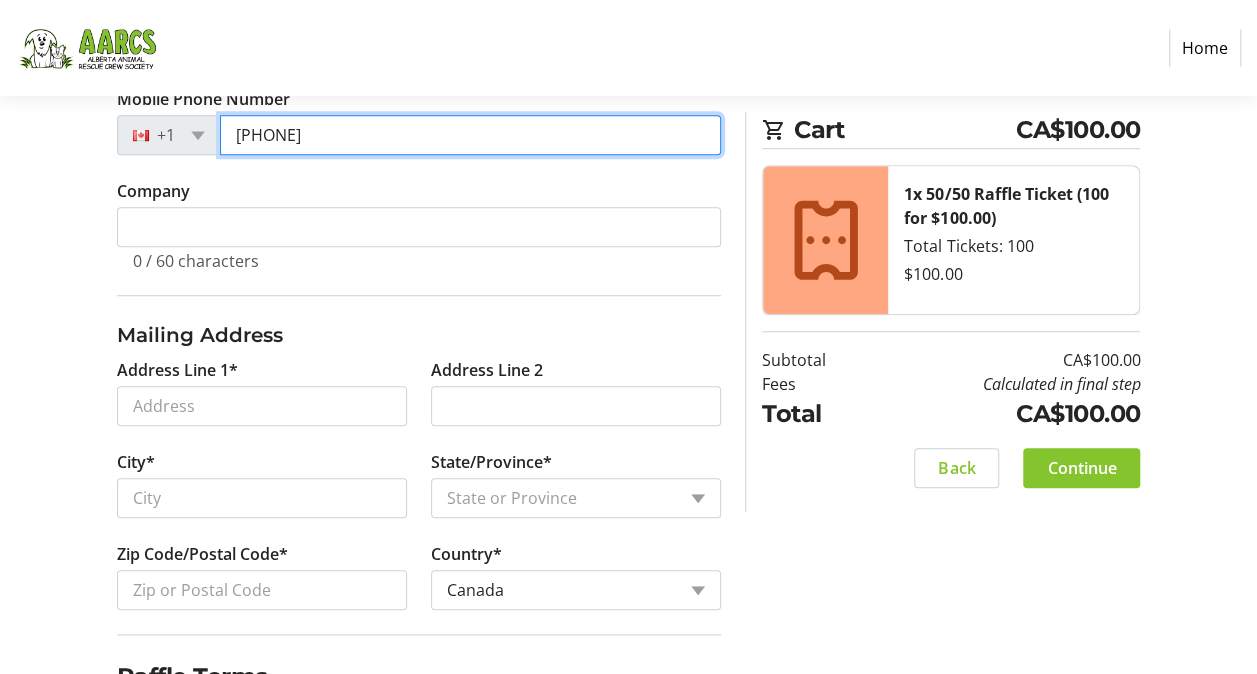 type on "[PHONE]" 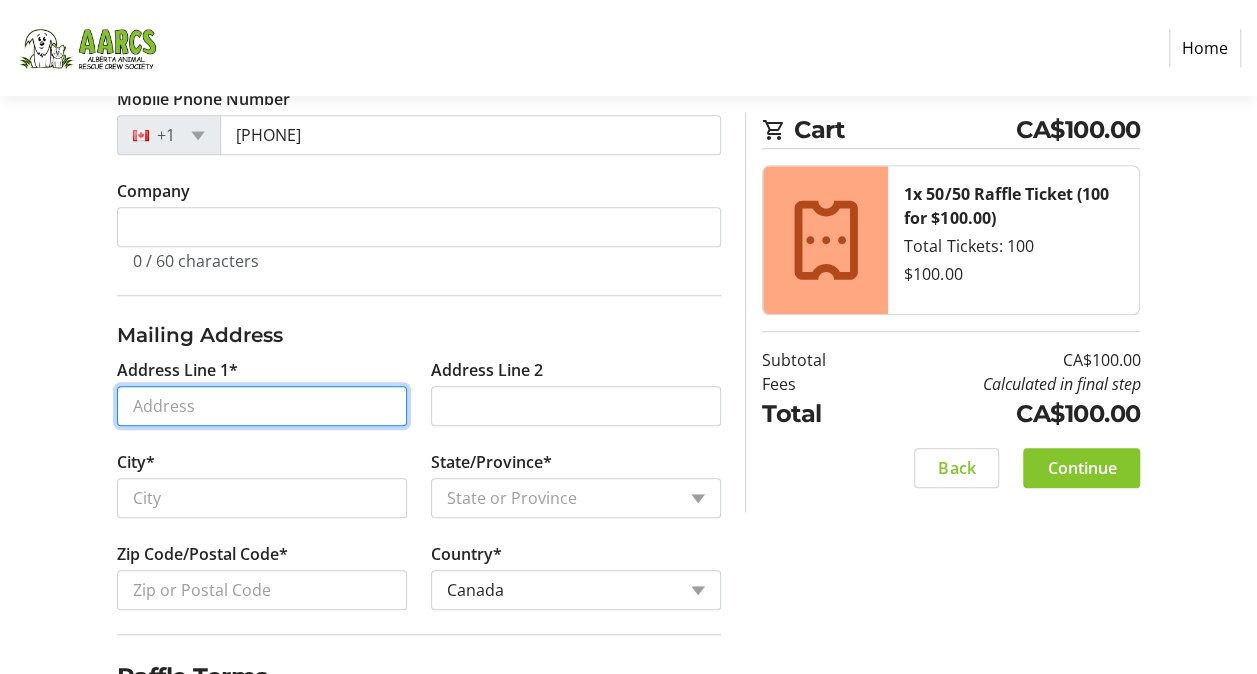 click on "Address Line 1*" at bounding box center [262, 406] 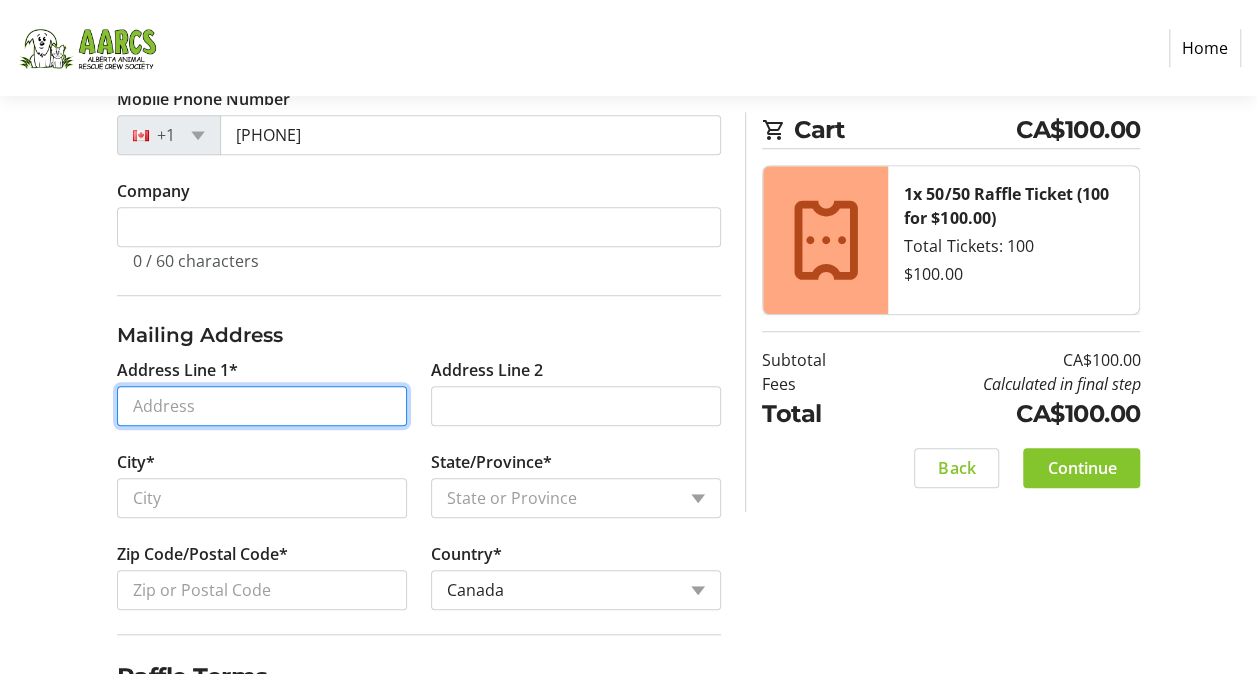 type on "Box [POSTAL_CODE]" 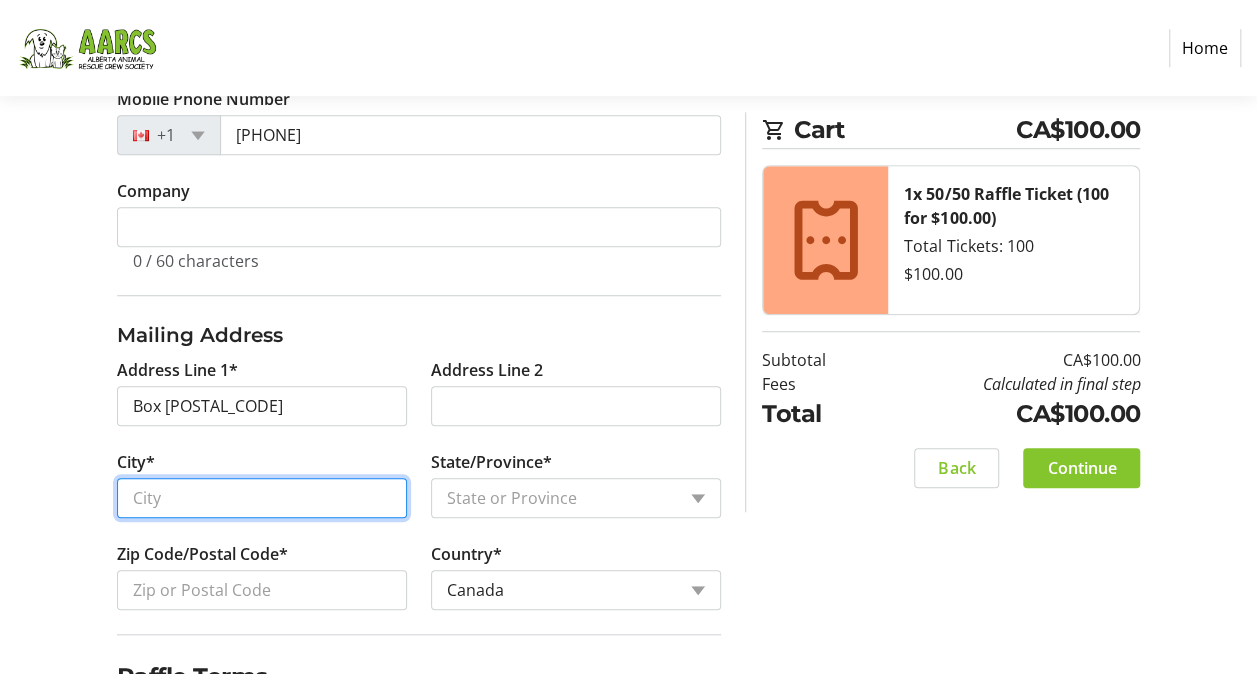 type on "[CITY]" 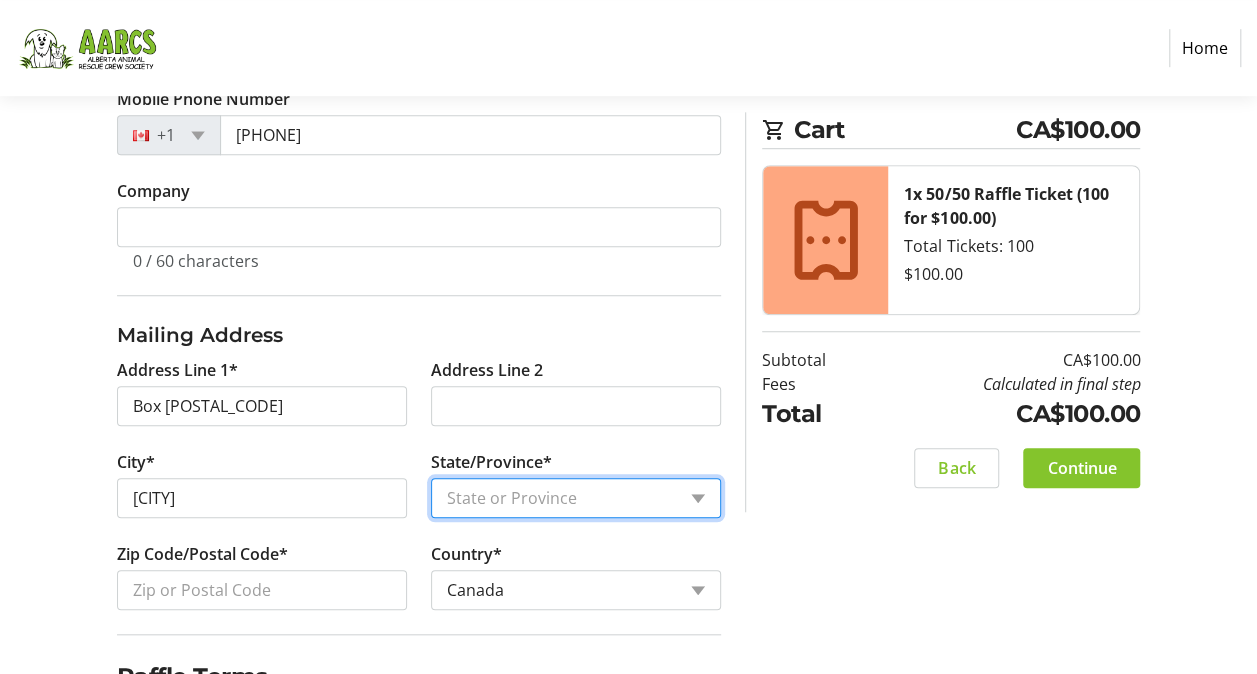 select on "AB" 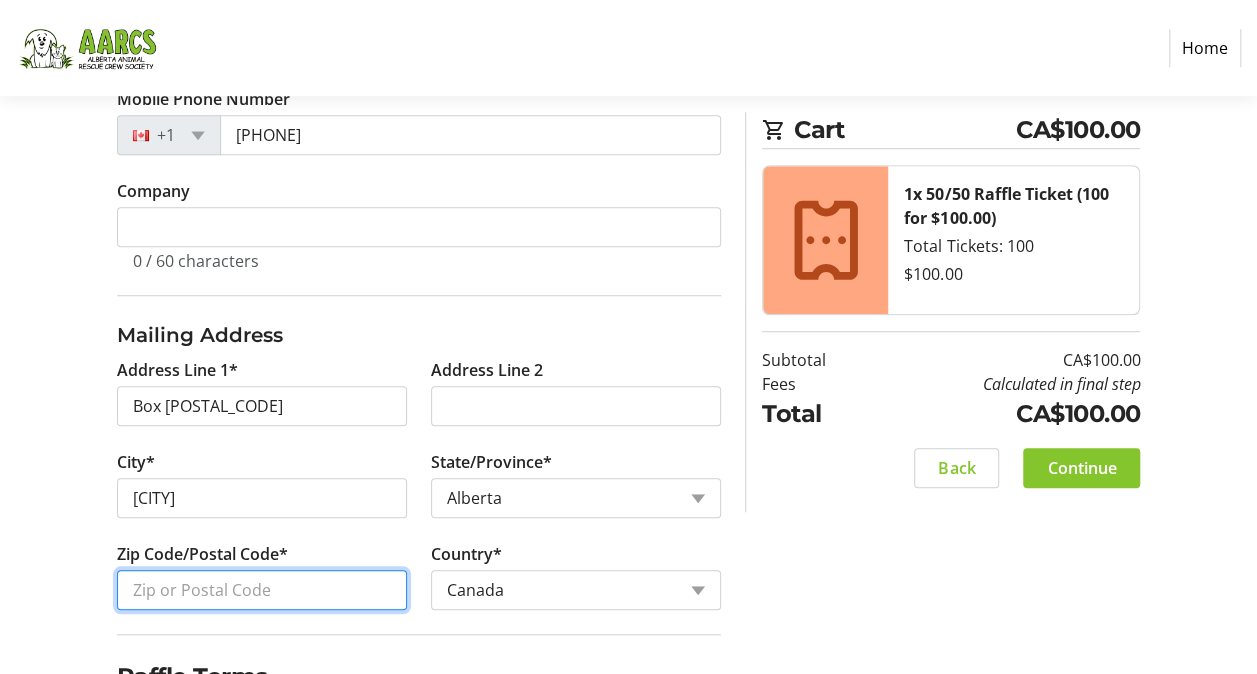type on "[POSTAL_CODE]" 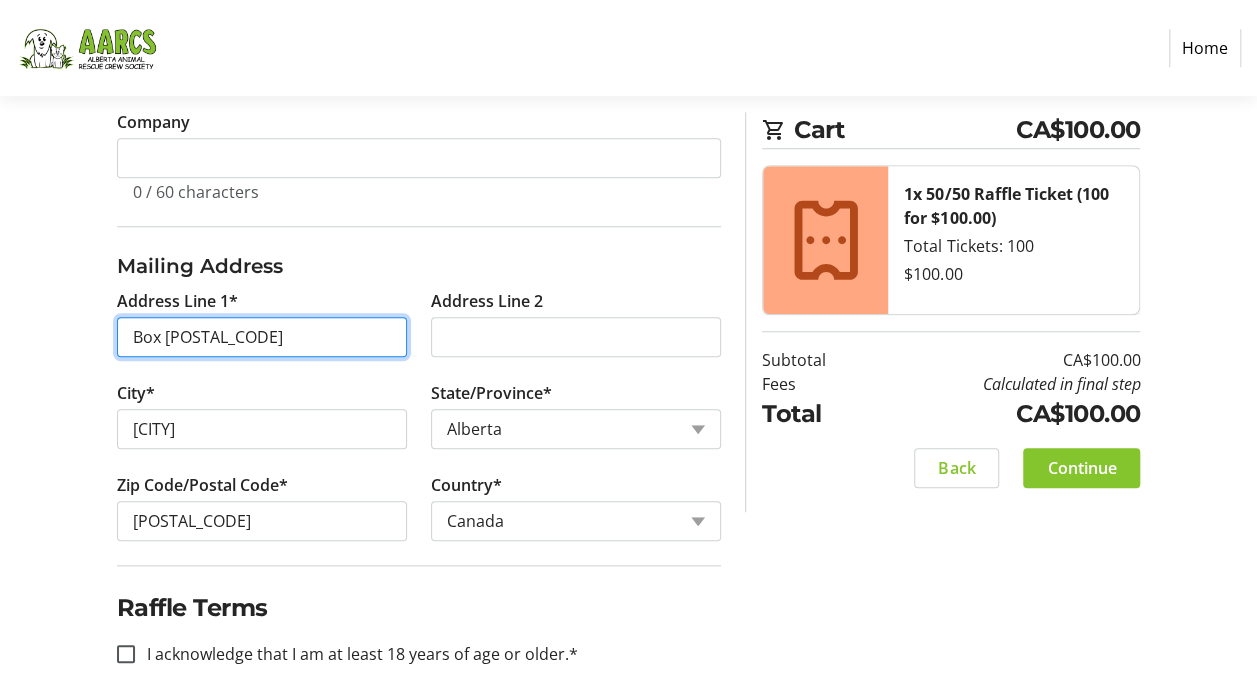 scroll, scrollTop: 703, scrollLeft: 0, axis: vertical 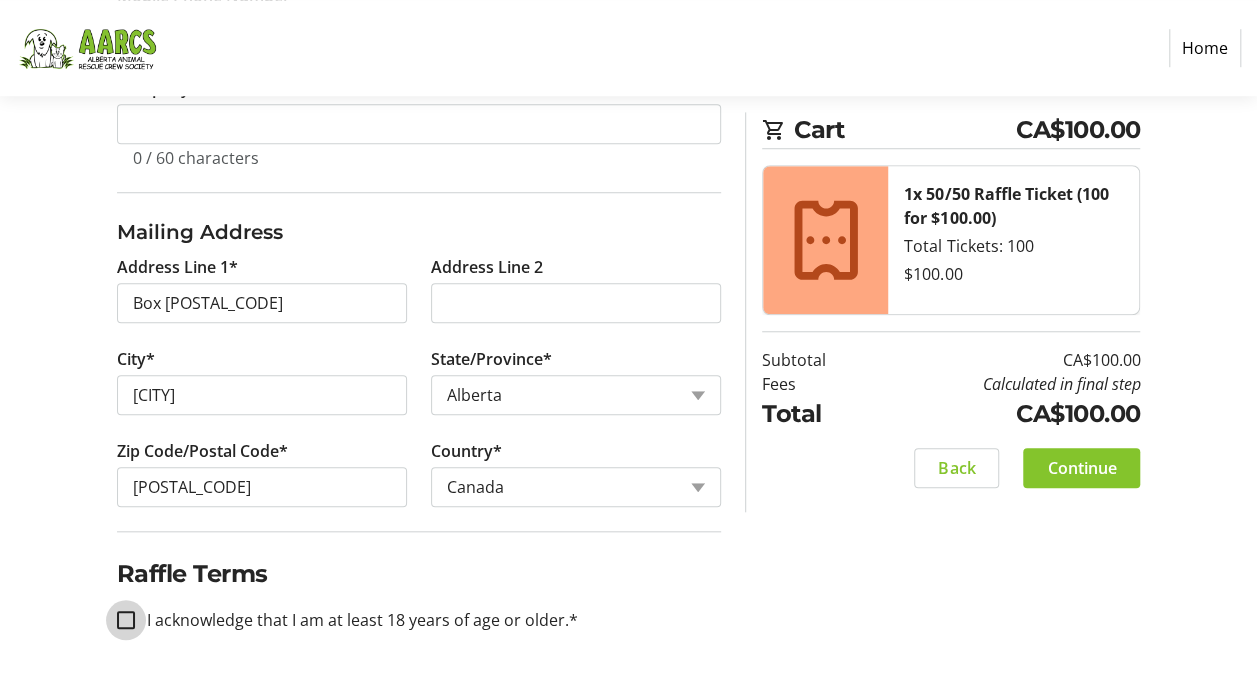 click on "I acknowledge that I am at least 18 years of age or older.*" at bounding box center [126, 620] 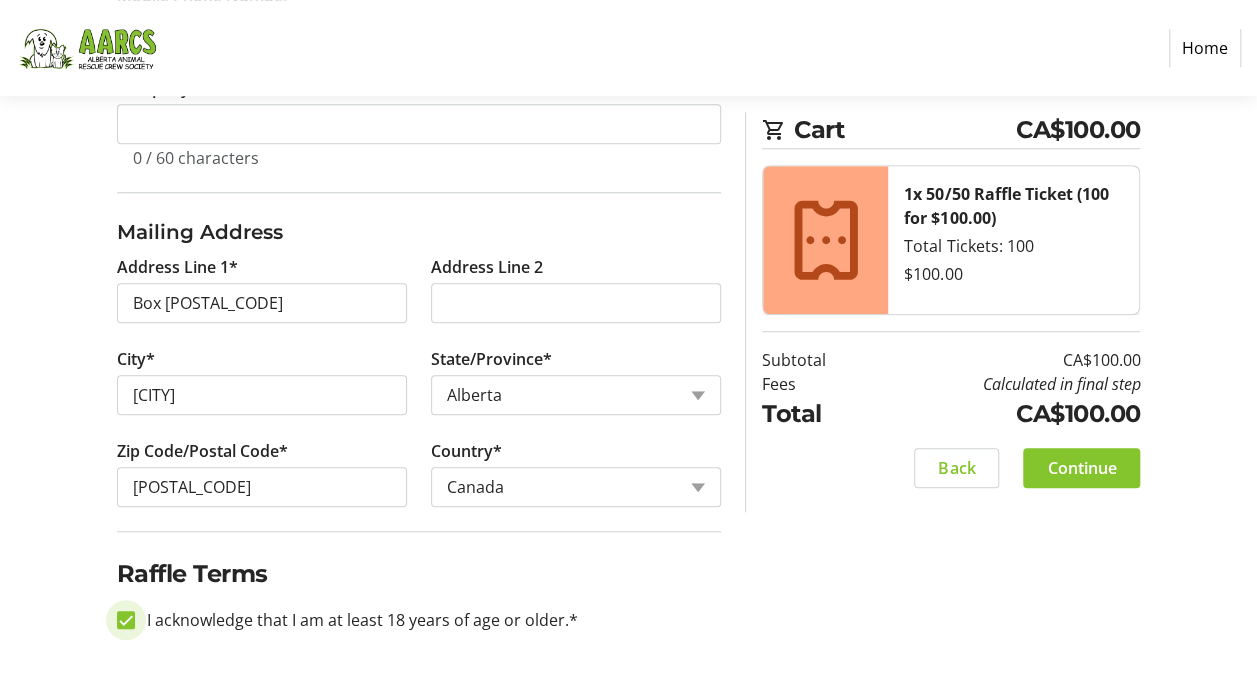 checkbox on "true" 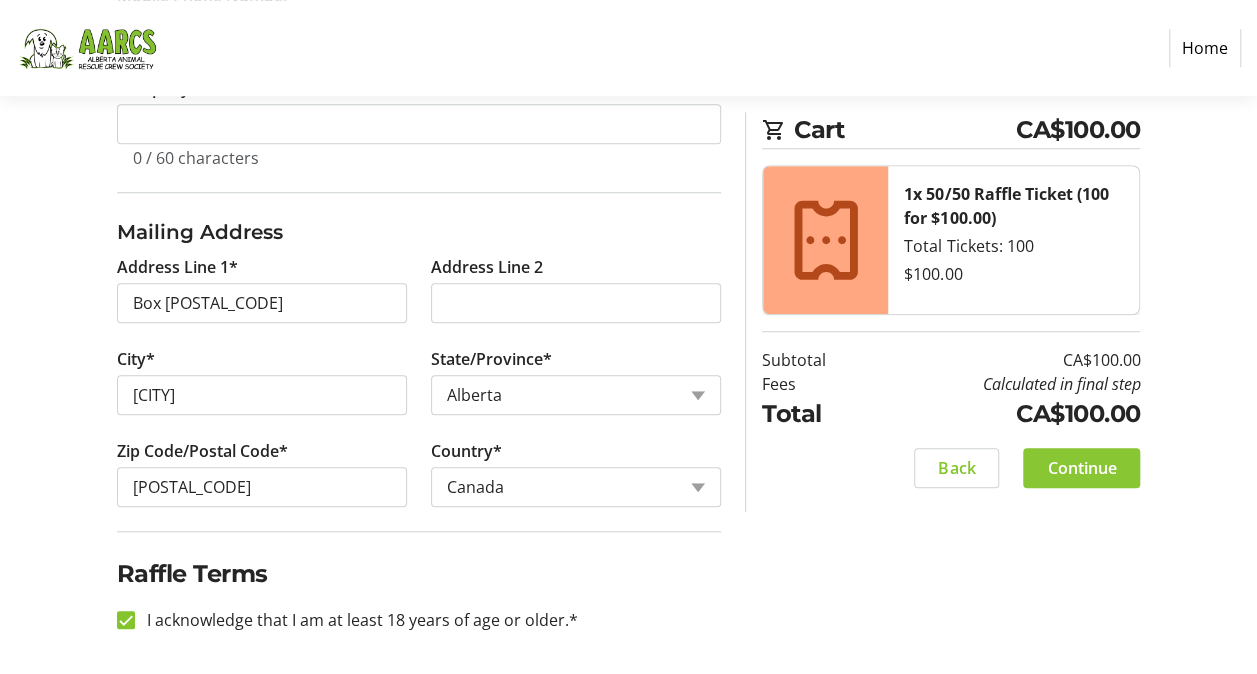 click on "Continue" 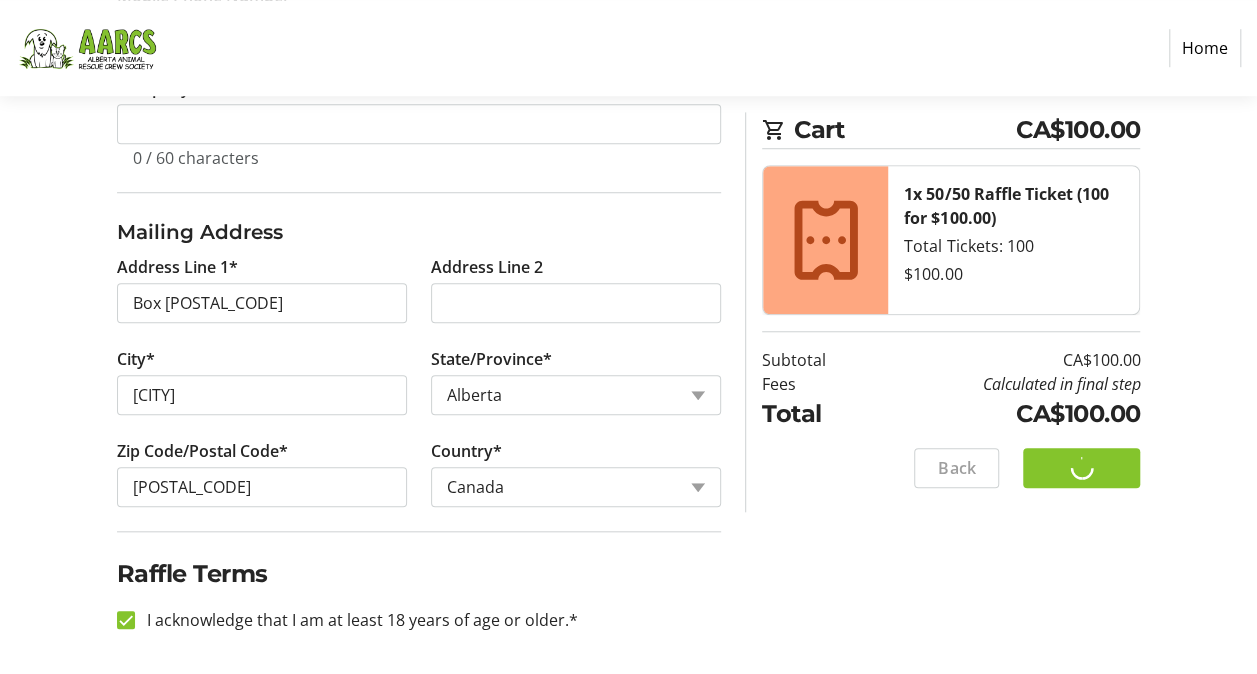 scroll, scrollTop: 0, scrollLeft: 0, axis: both 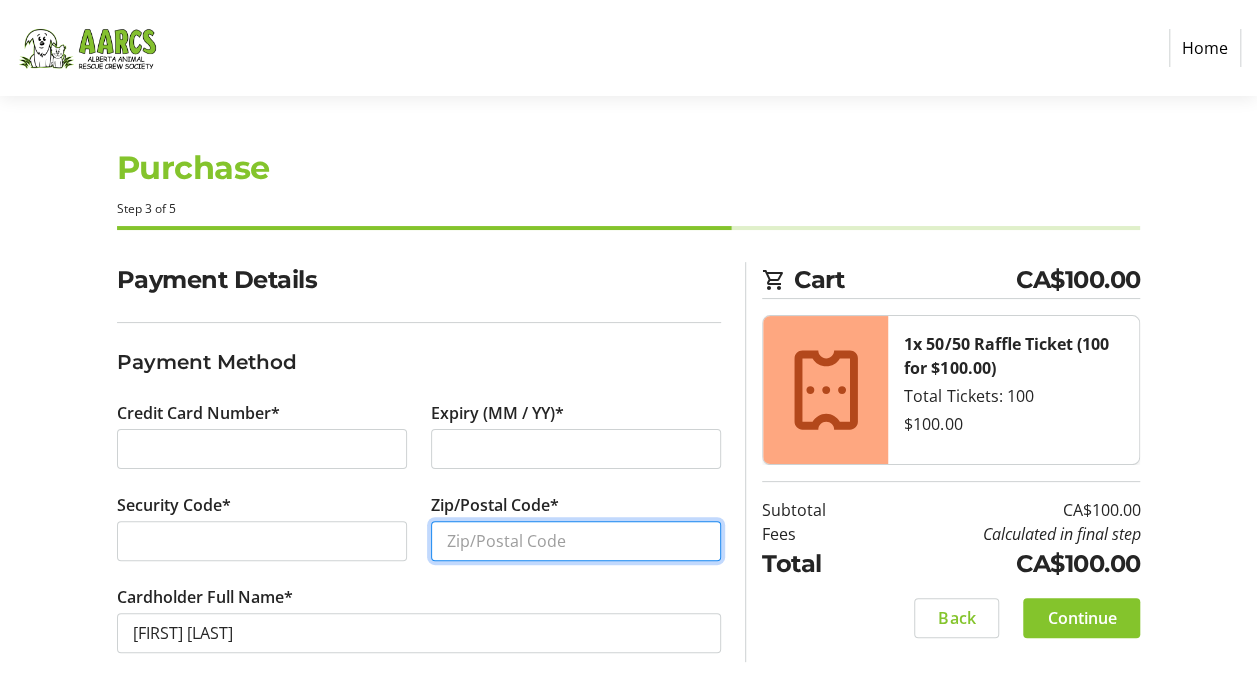 click on "Zip/Postal Code*" at bounding box center [576, 541] 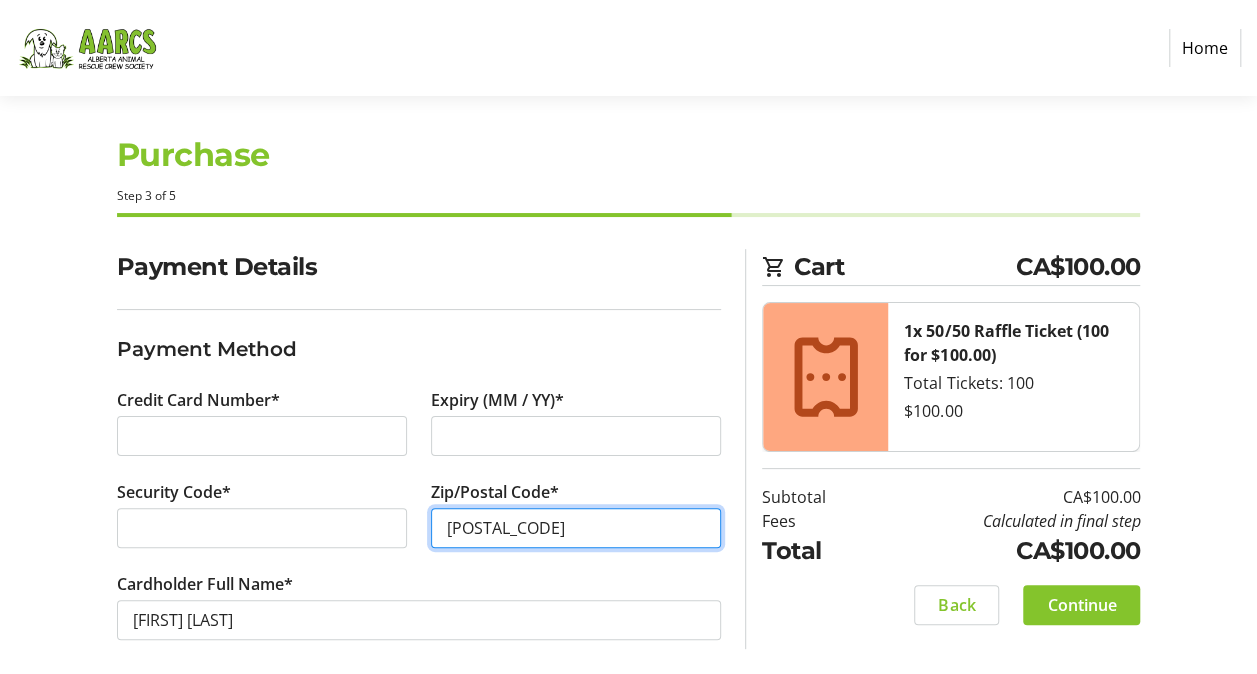 scroll, scrollTop: 24, scrollLeft: 0, axis: vertical 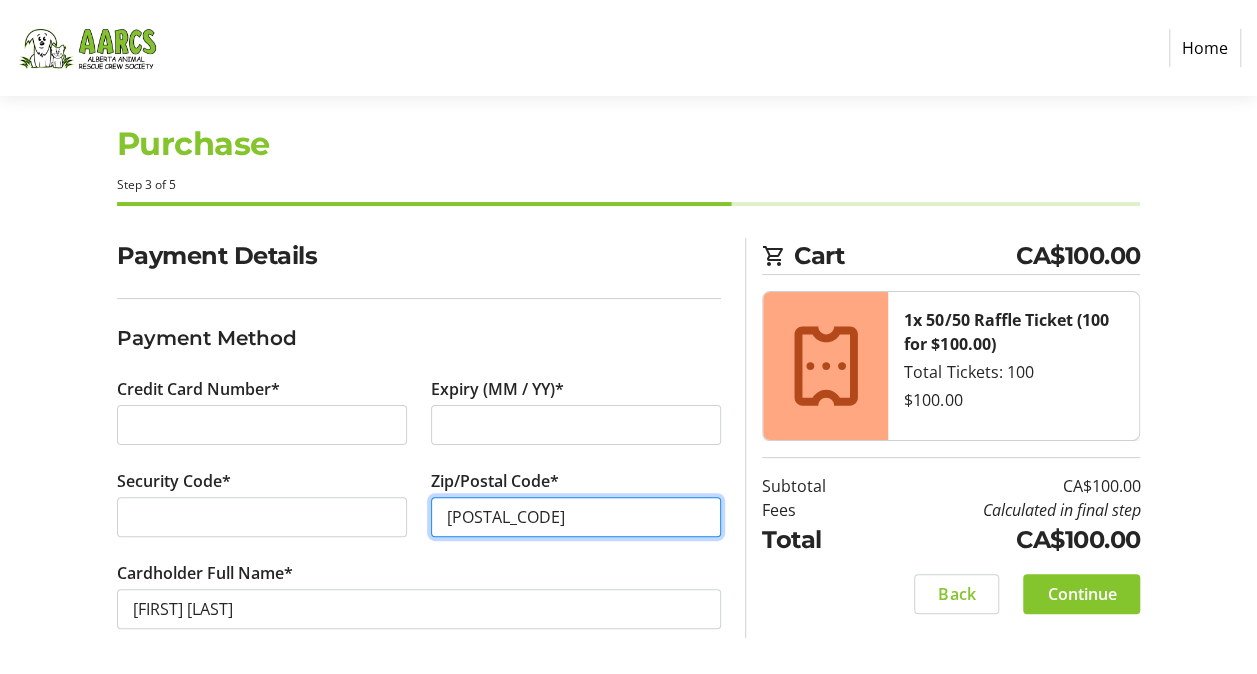 type on "[POSTAL_CODE]" 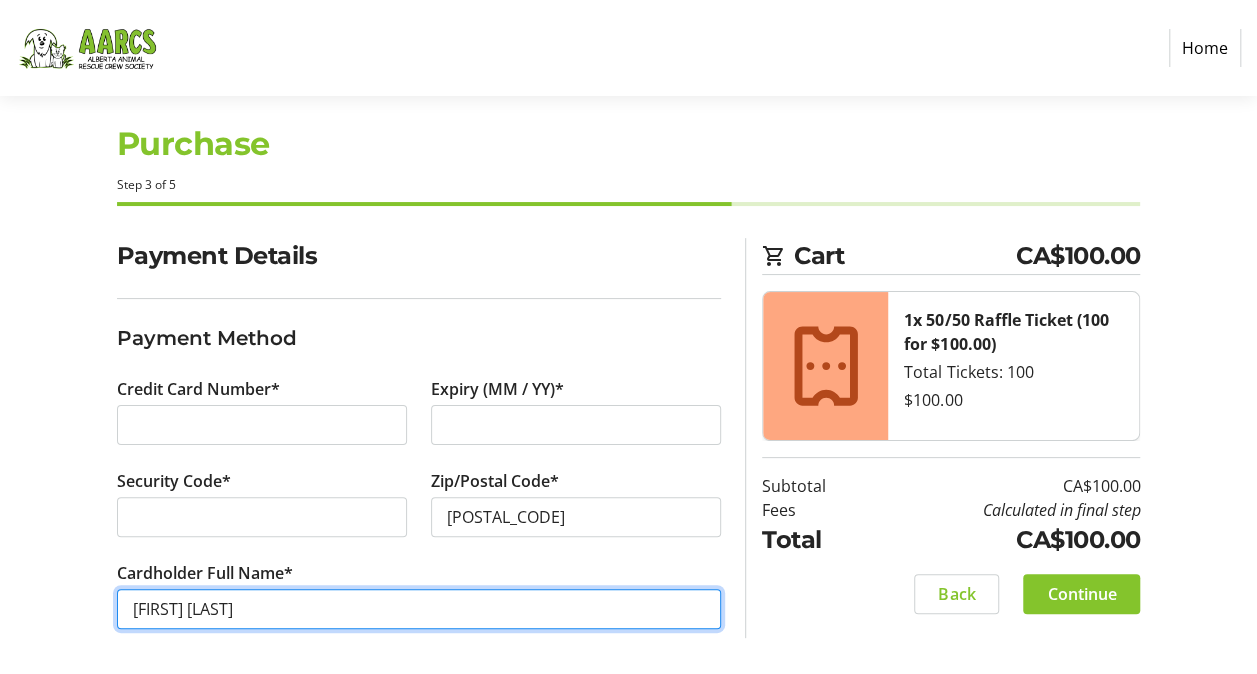 click on "[FIRST] [LAST]" at bounding box center (419, 609) 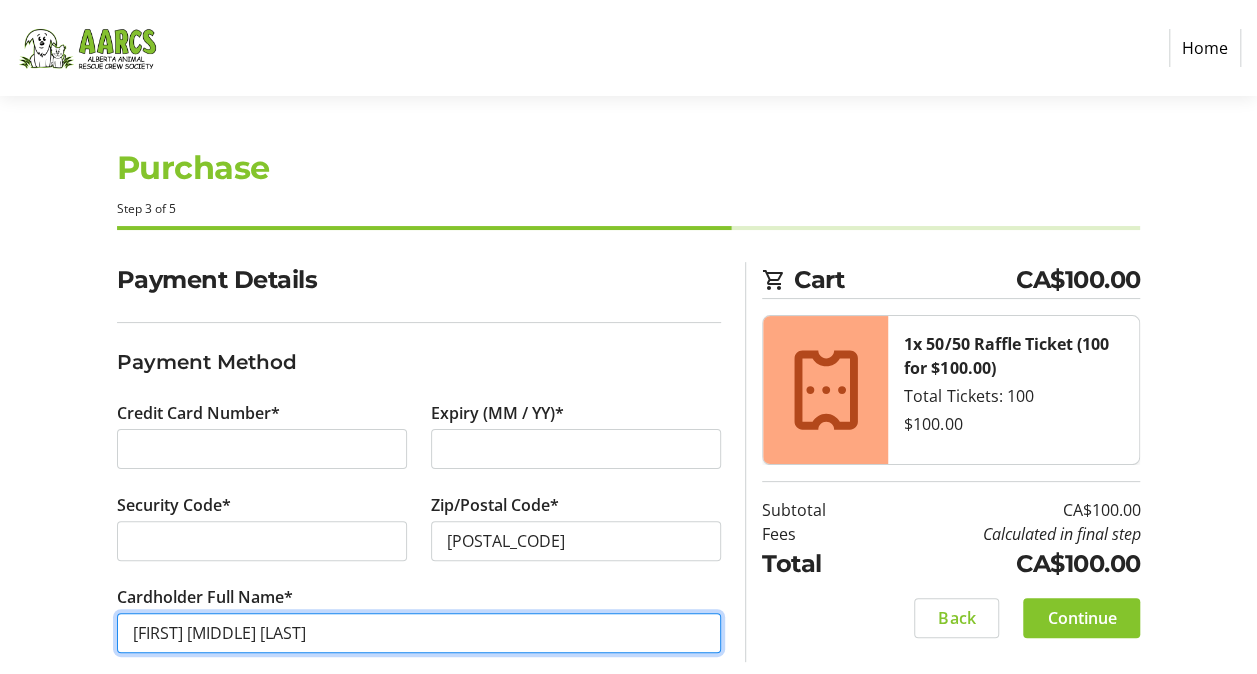 scroll, scrollTop: 24, scrollLeft: 0, axis: vertical 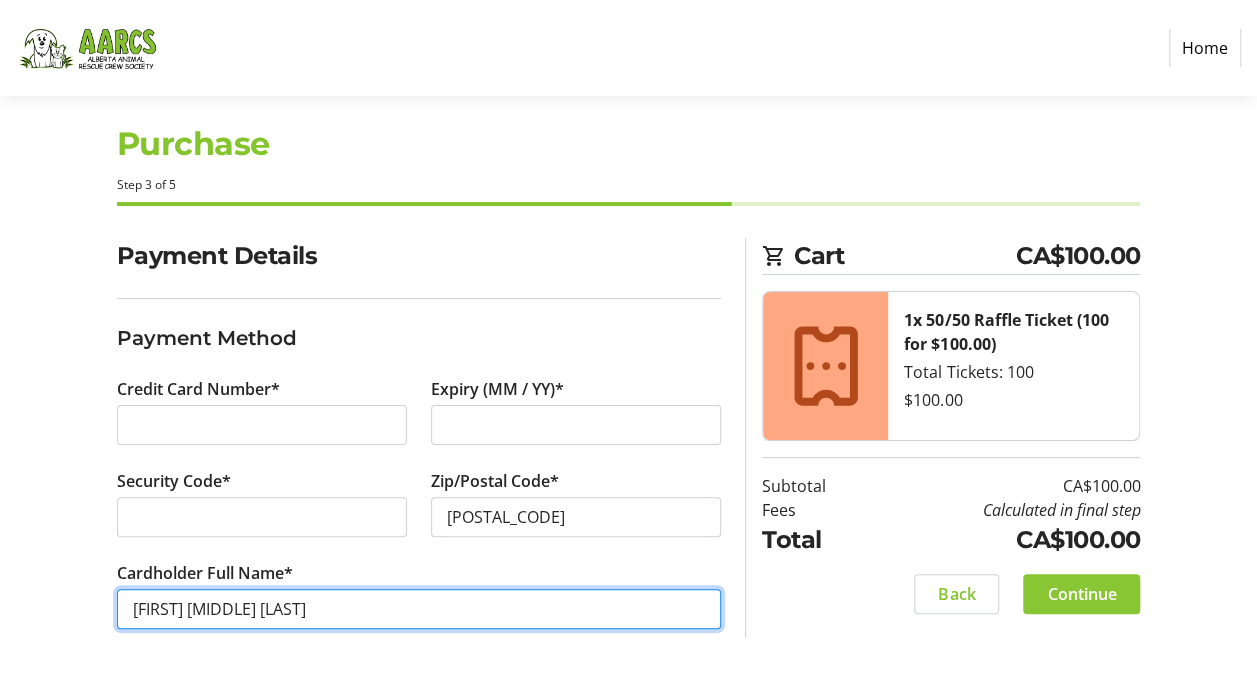 type on "[FIRST] [MIDDLE] [LAST]" 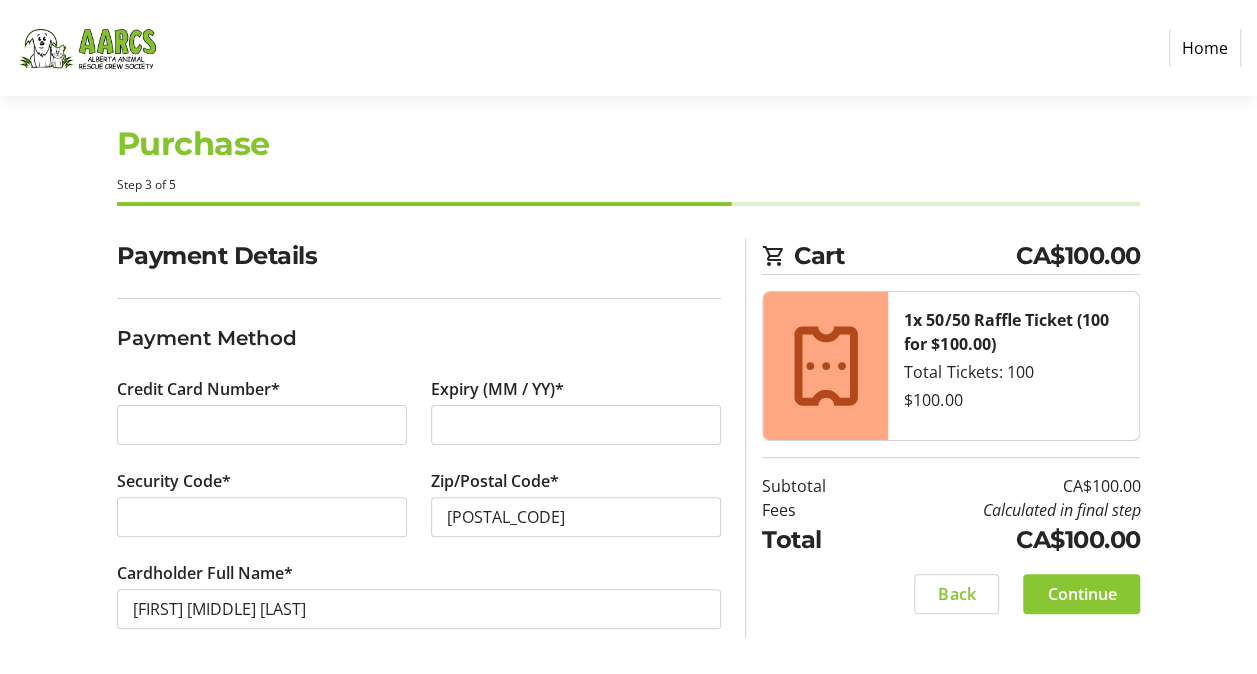 click on "Continue" 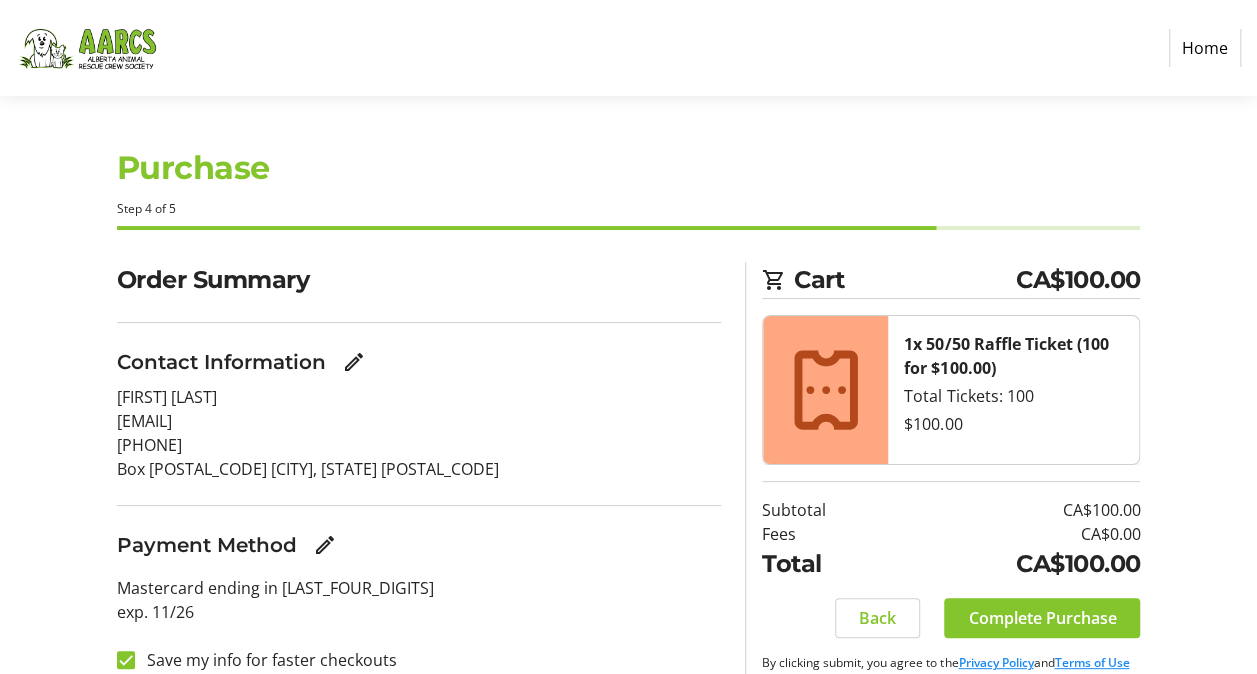 scroll, scrollTop: 38, scrollLeft: 0, axis: vertical 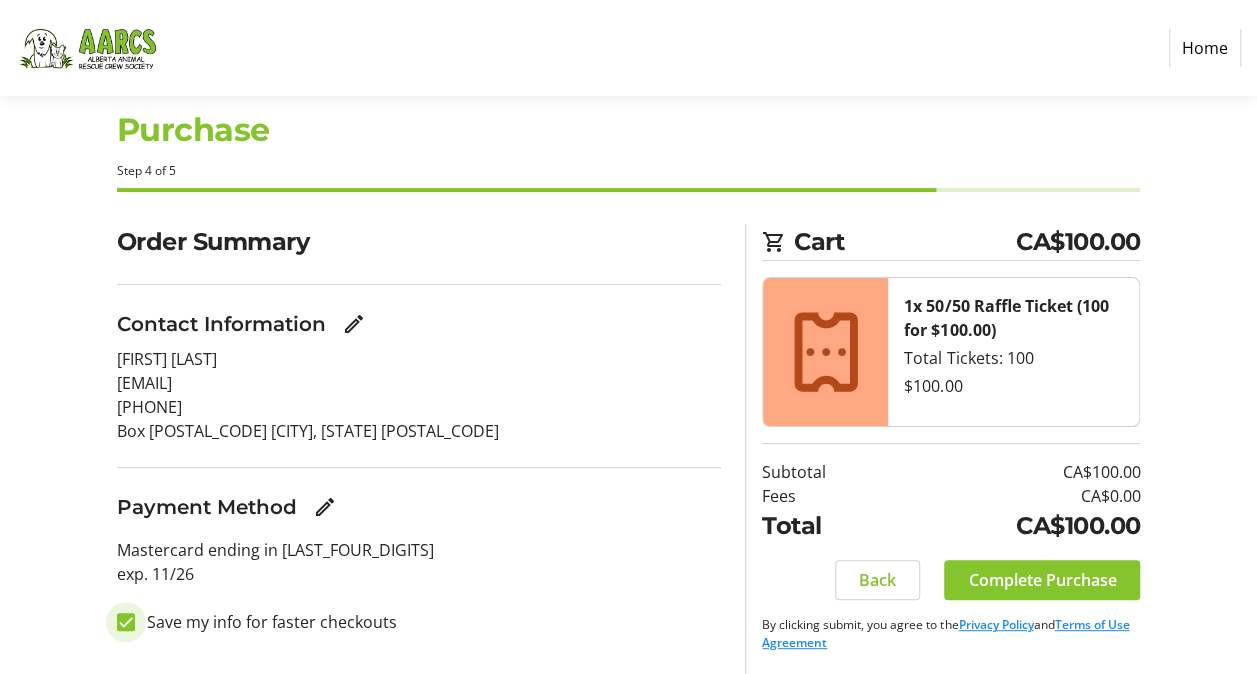 click on "Save my info for faster checkouts" at bounding box center (126, 622) 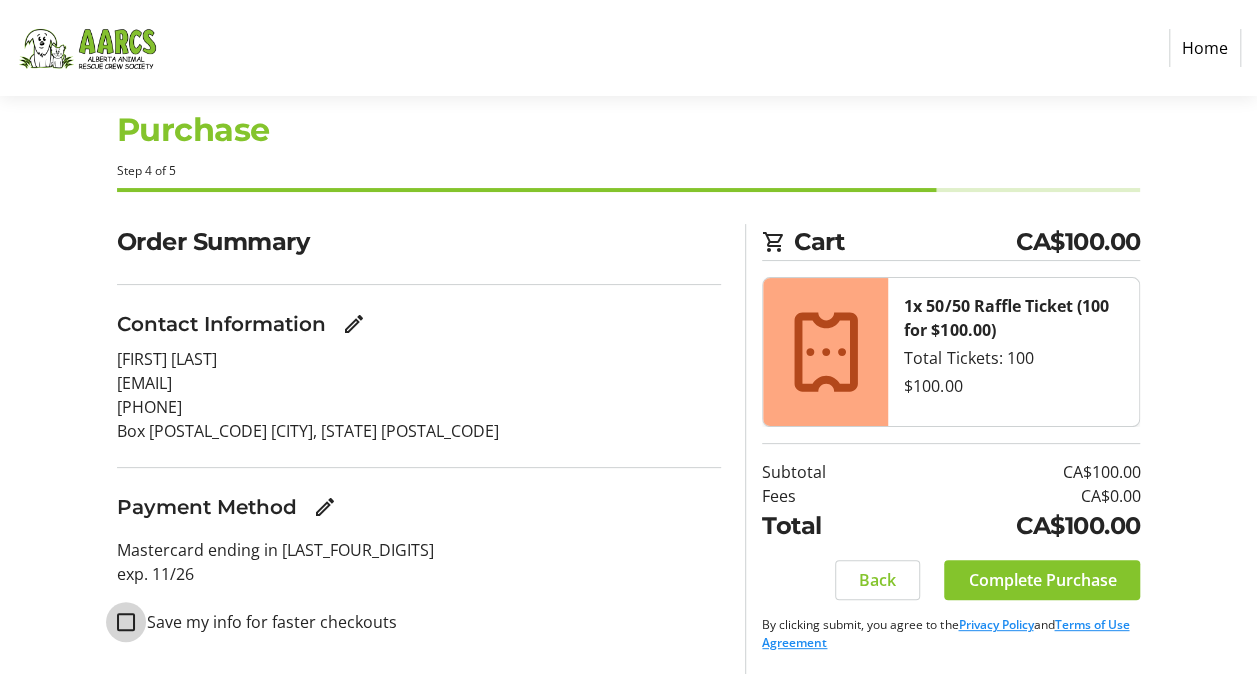 checkbox on "false" 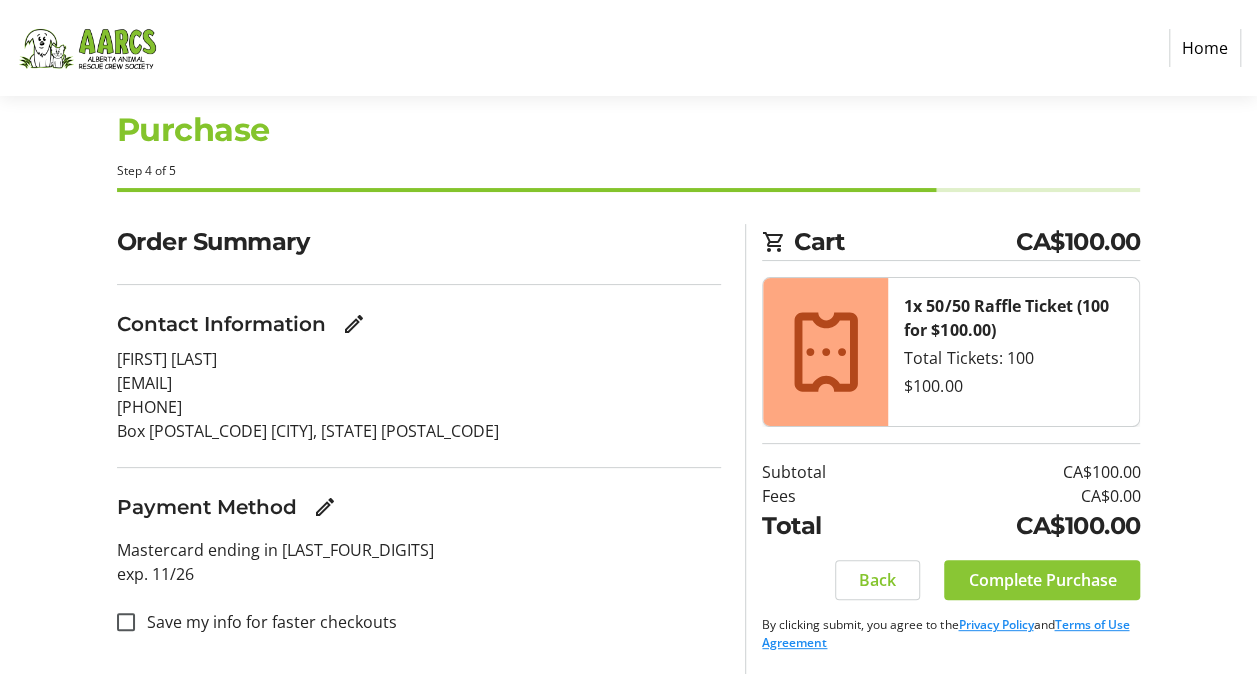 click on "Complete Purchase" 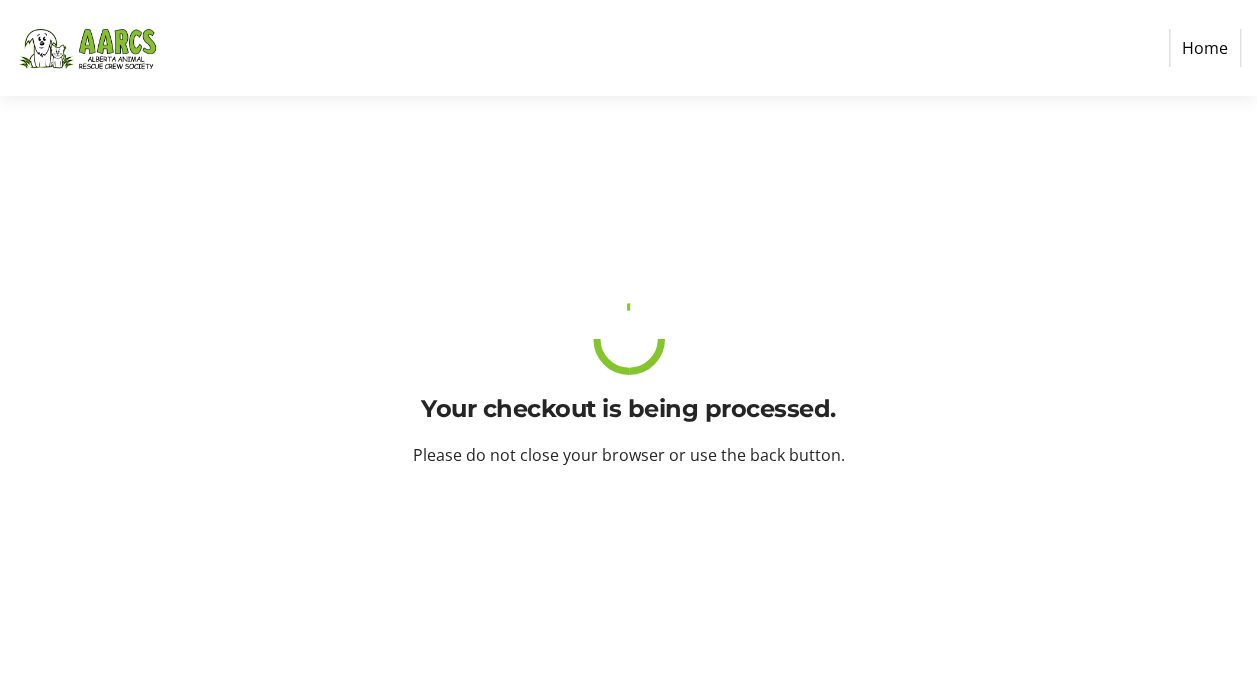 scroll, scrollTop: 0, scrollLeft: 0, axis: both 